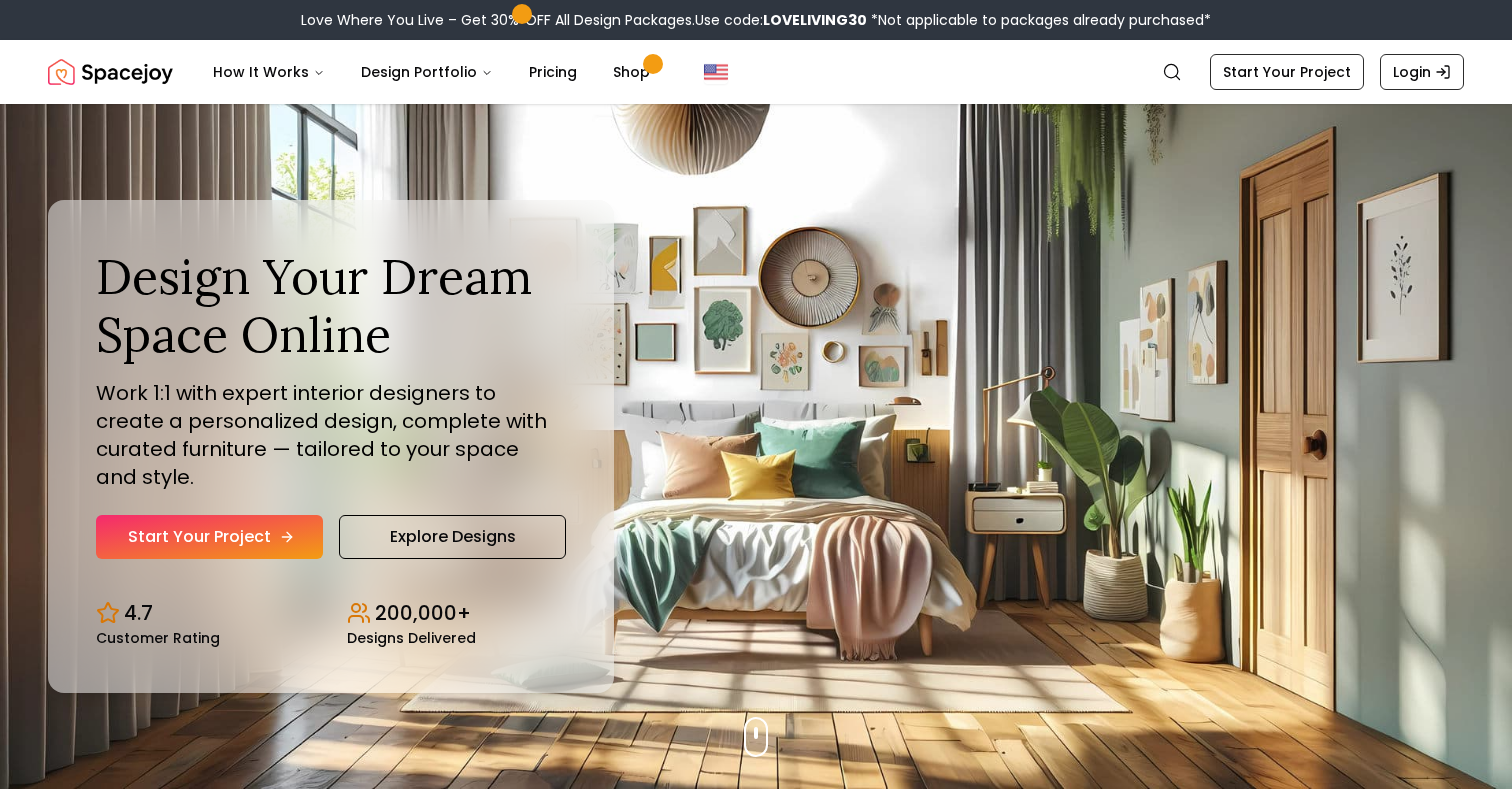 scroll, scrollTop: 89, scrollLeft: 0, axis: vertical 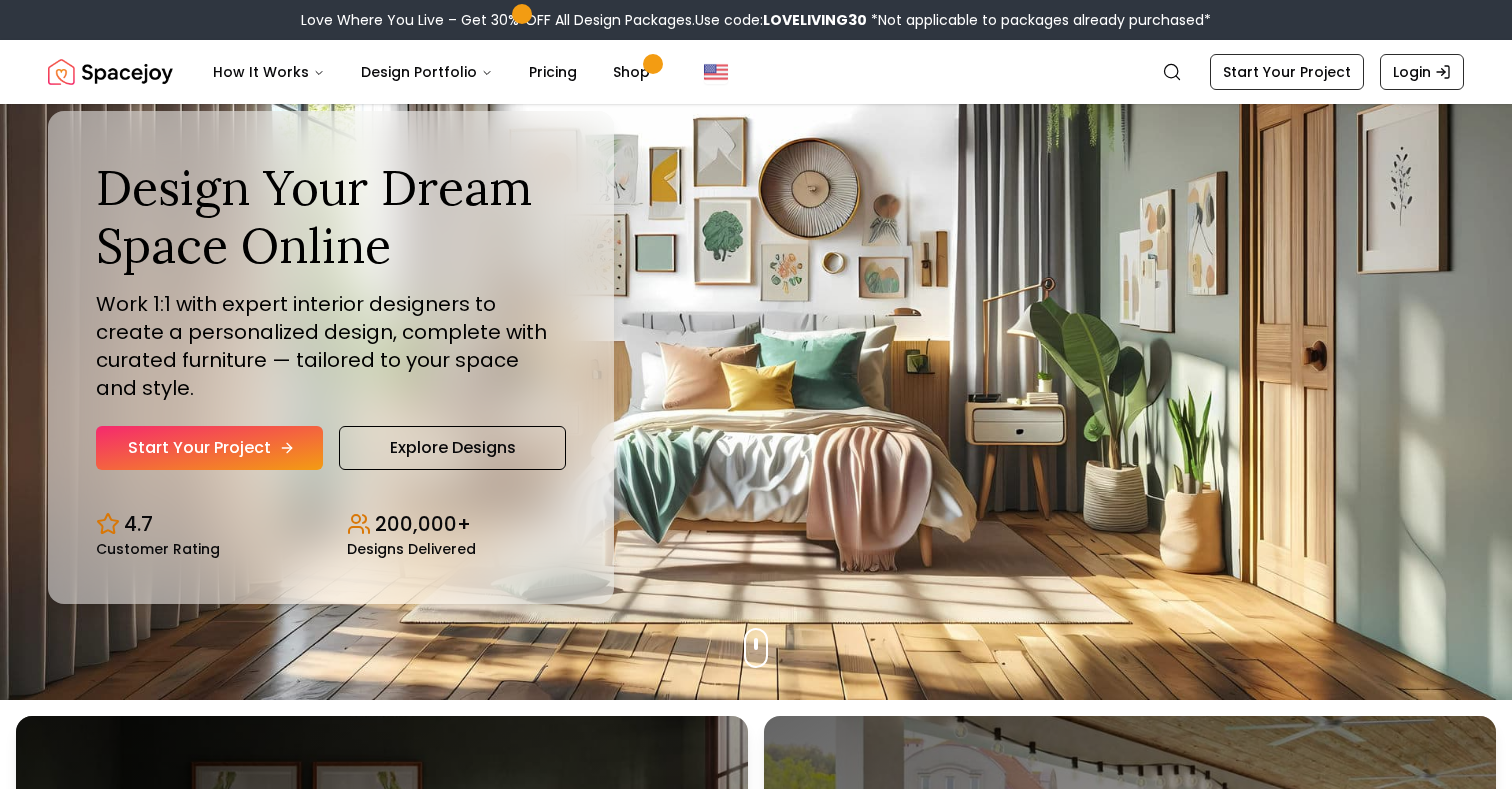 click on "Start Your Project" at bounding box center (209, 448) 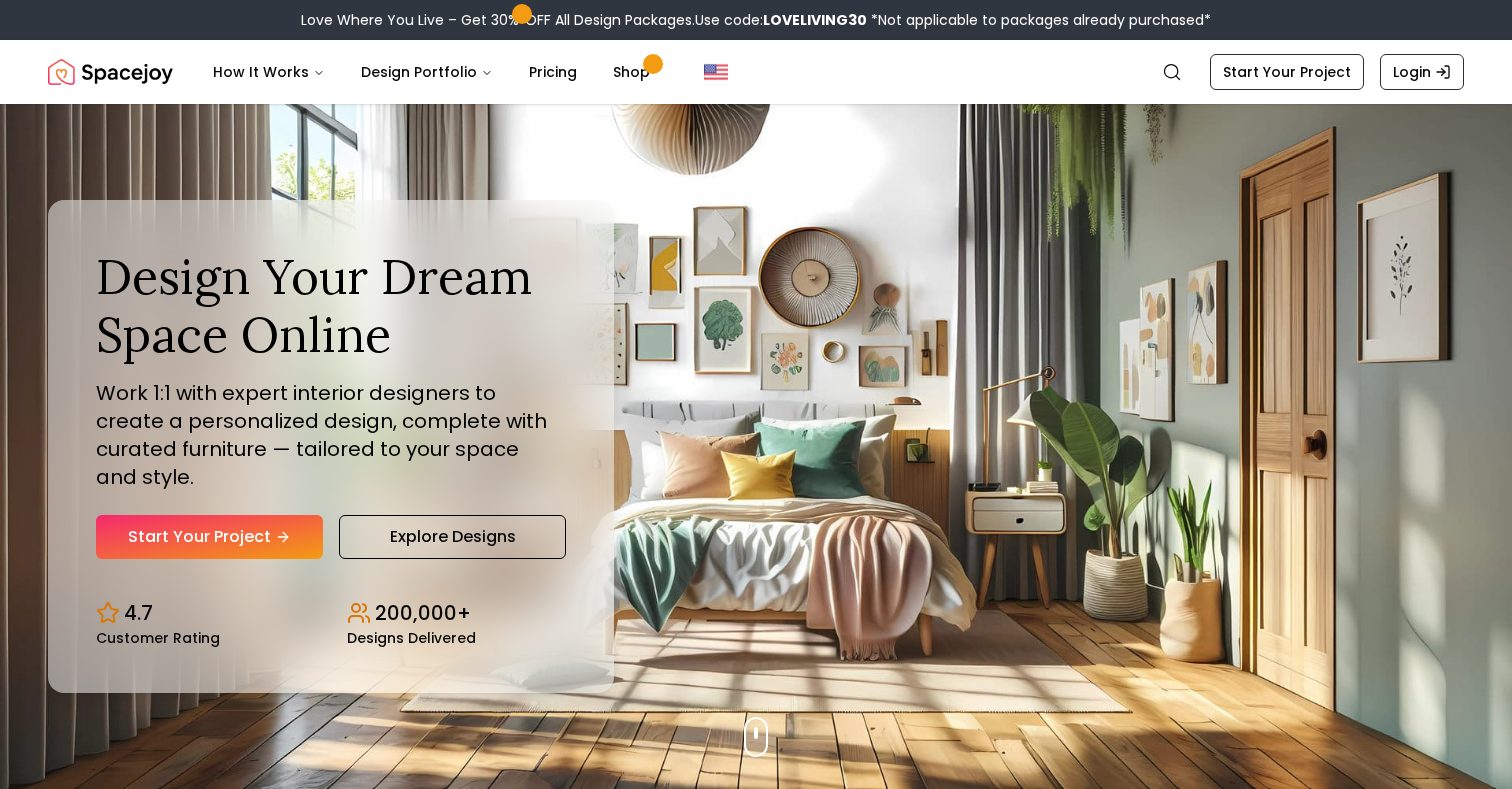 scroll, scrollTop: 0, scrollLeft: 0, axis: both 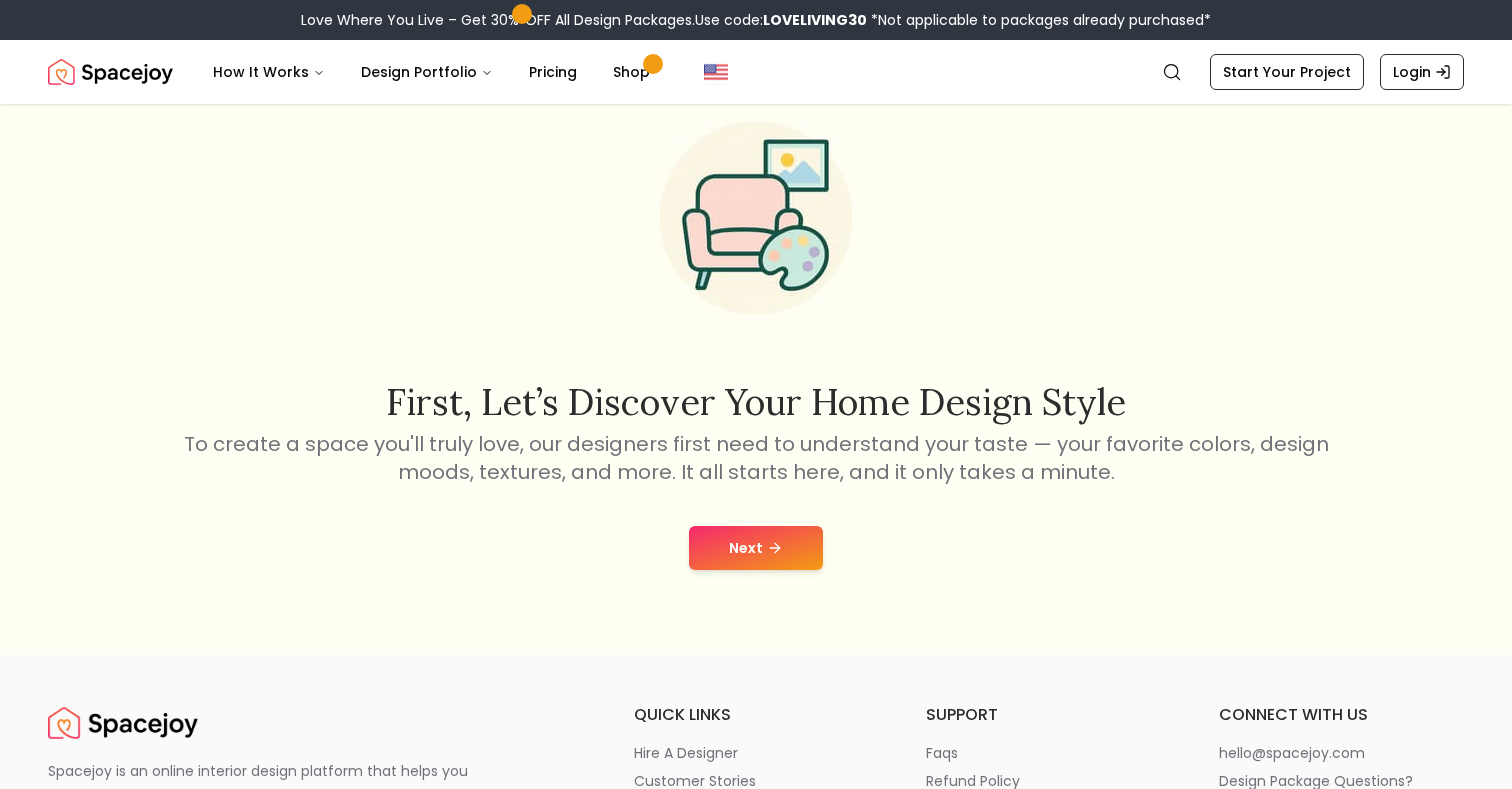 click on "Spacejoy How It Works   Design Portfolio   Pricing Shop Search Start Your Project   Login" at bounding box center (756, 72) 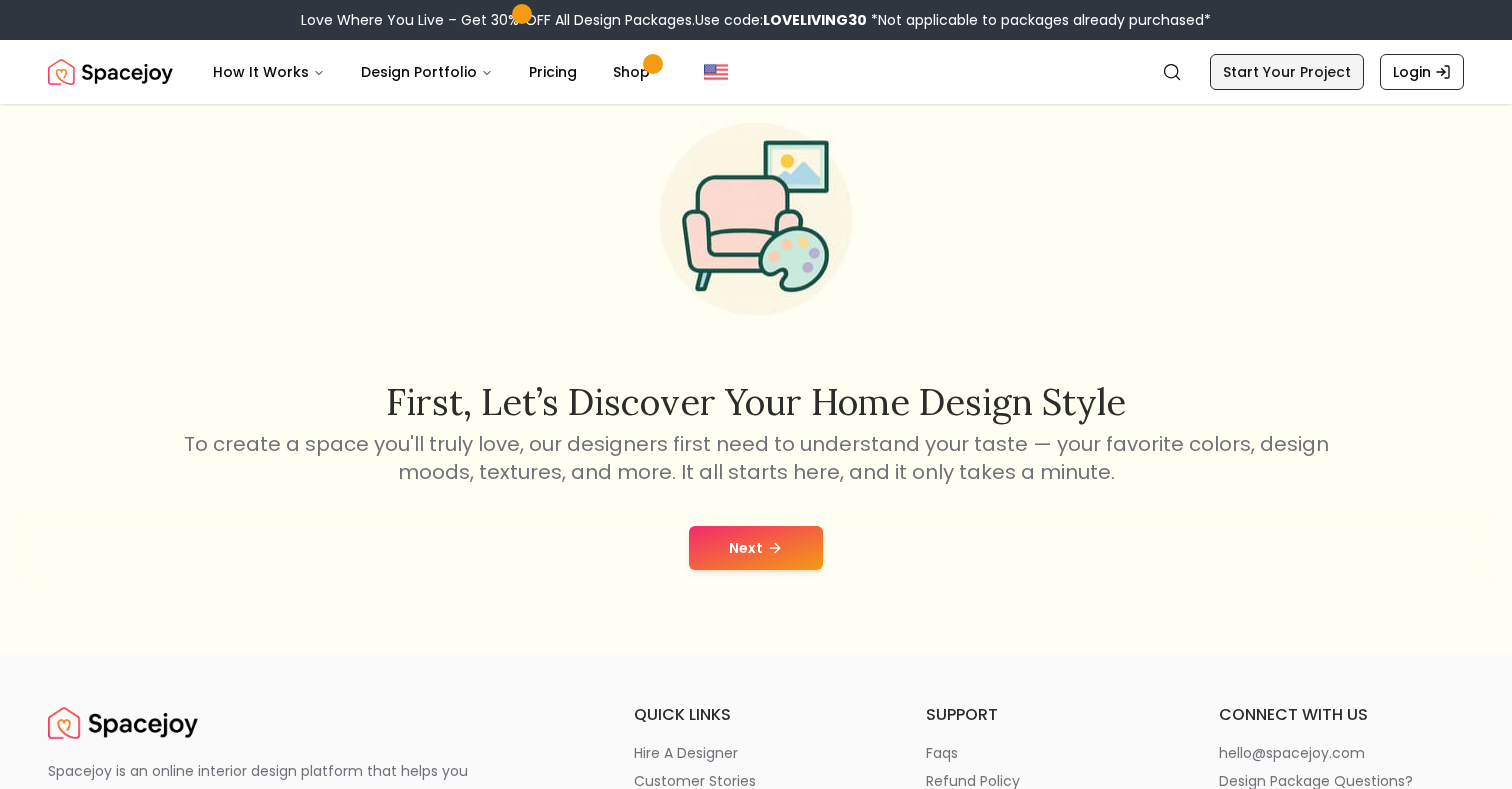 click on "Start Your Project" at bounding box center [1287, 72] 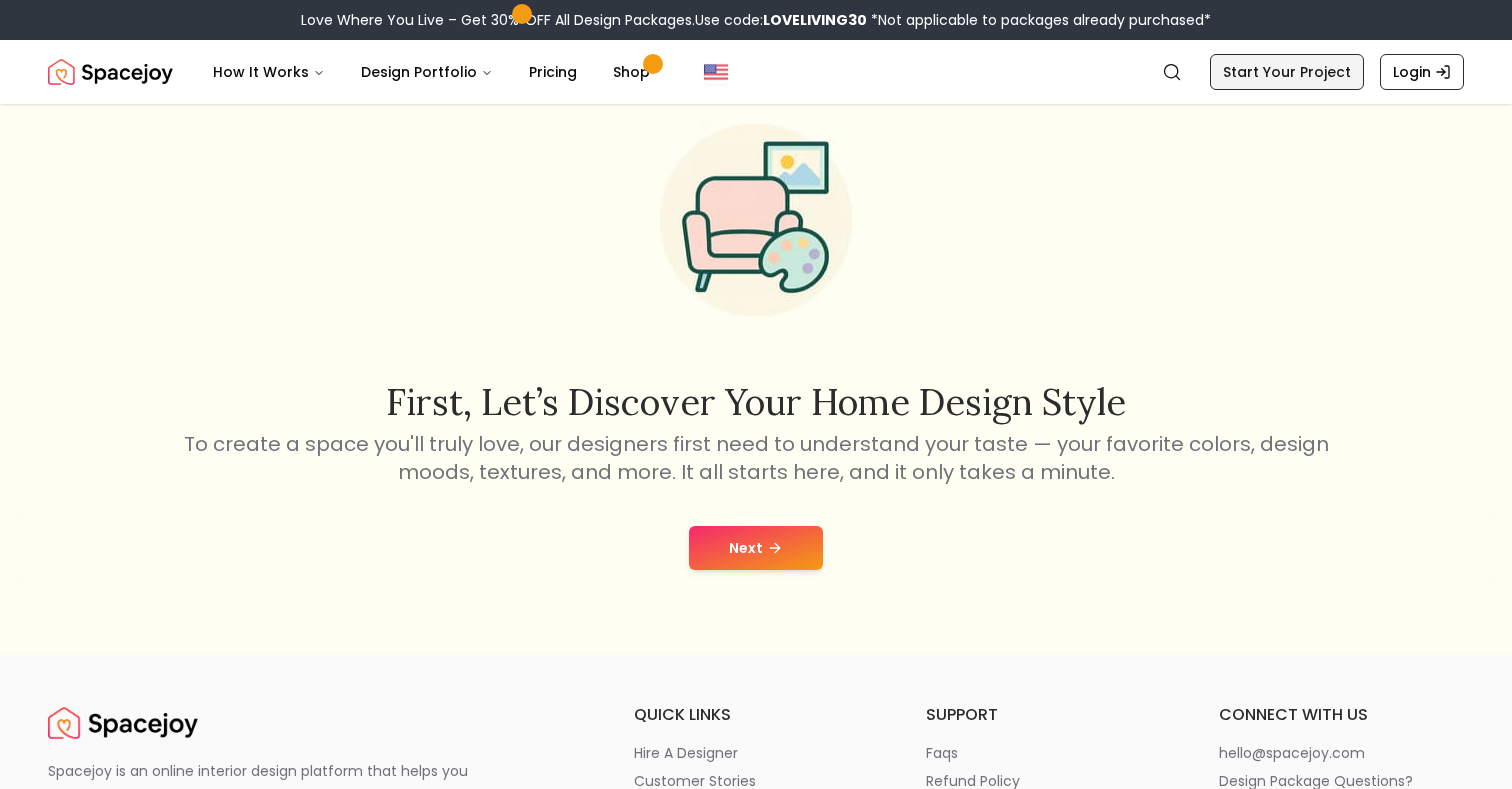 click on "Start Your Project" at bounding box center [1287, 72] 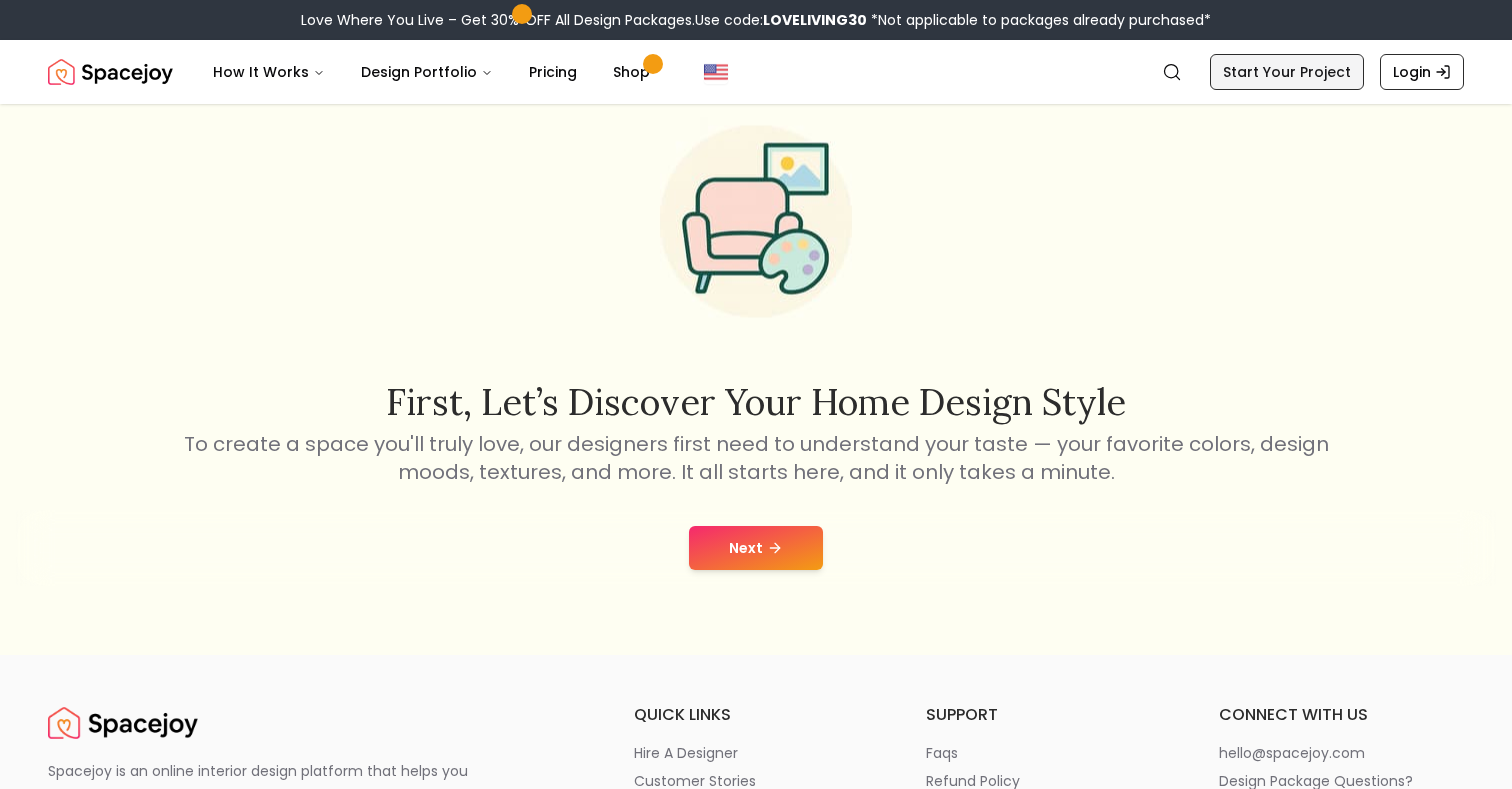 click on "Start Your Project" at bounding box center [1287, 72] 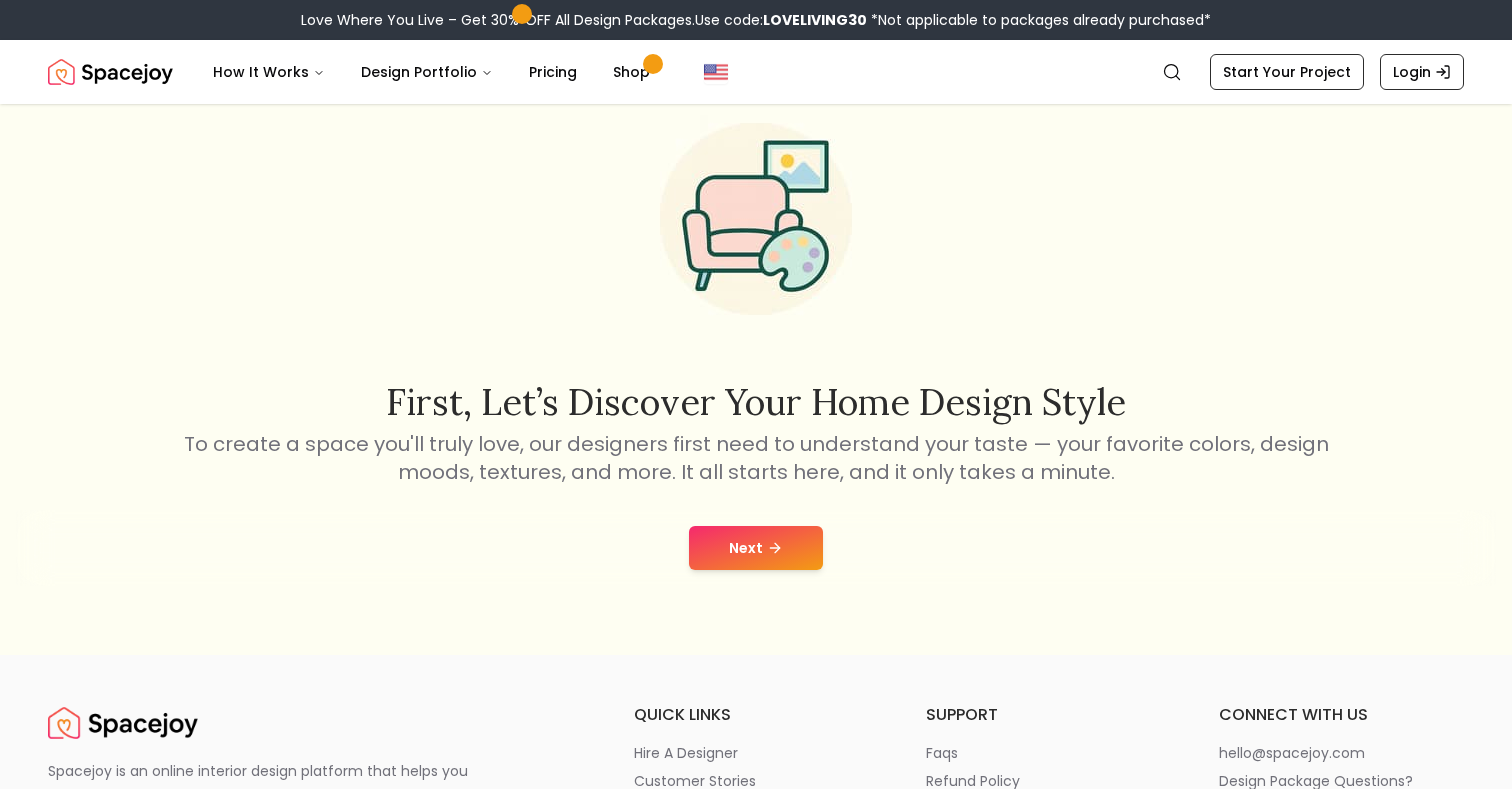 click on "Next" at bounding box center [756, 548] 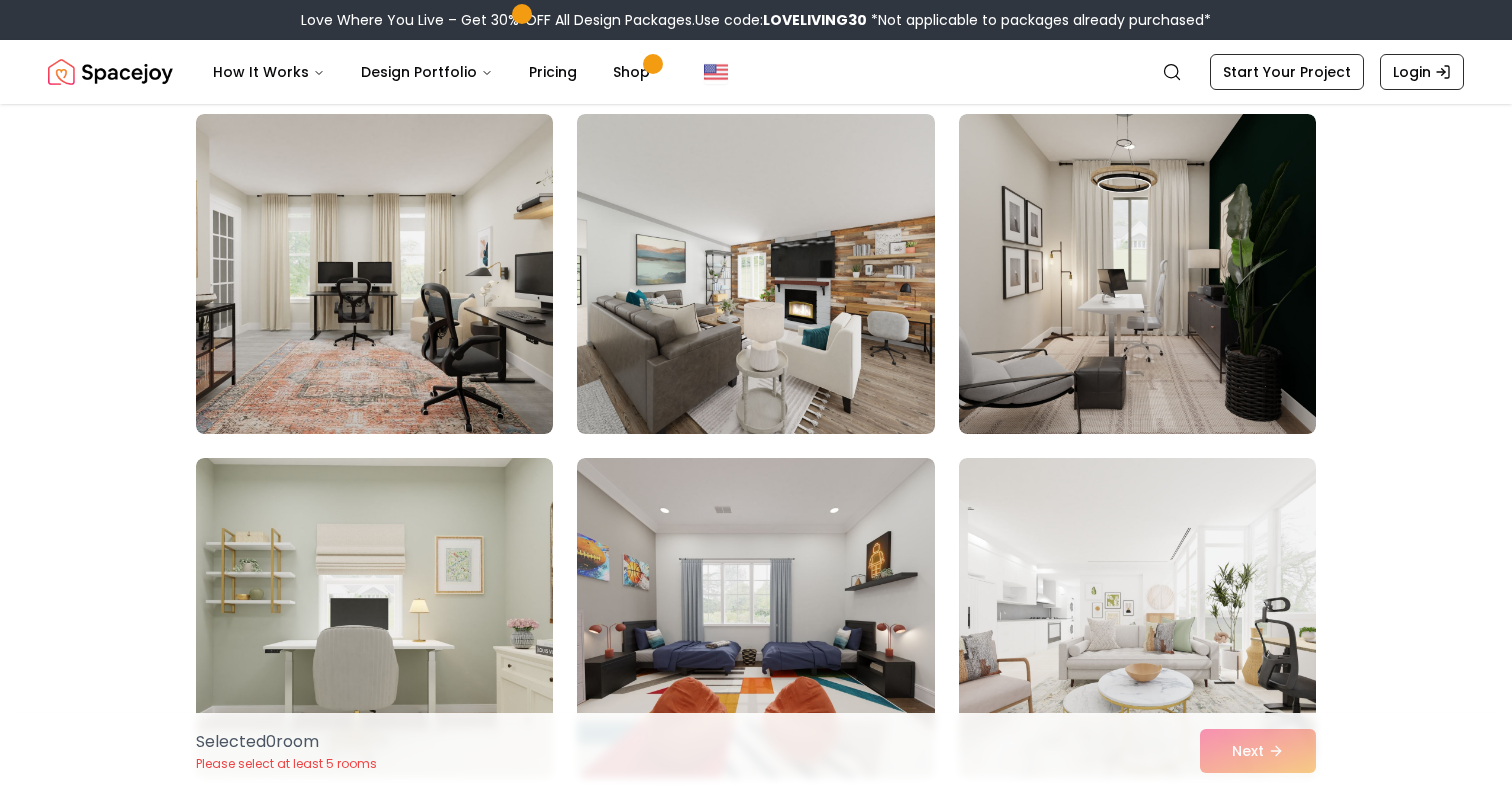 scroll, scrollTop: 7775, scrollLeft: 0, axis: vertical 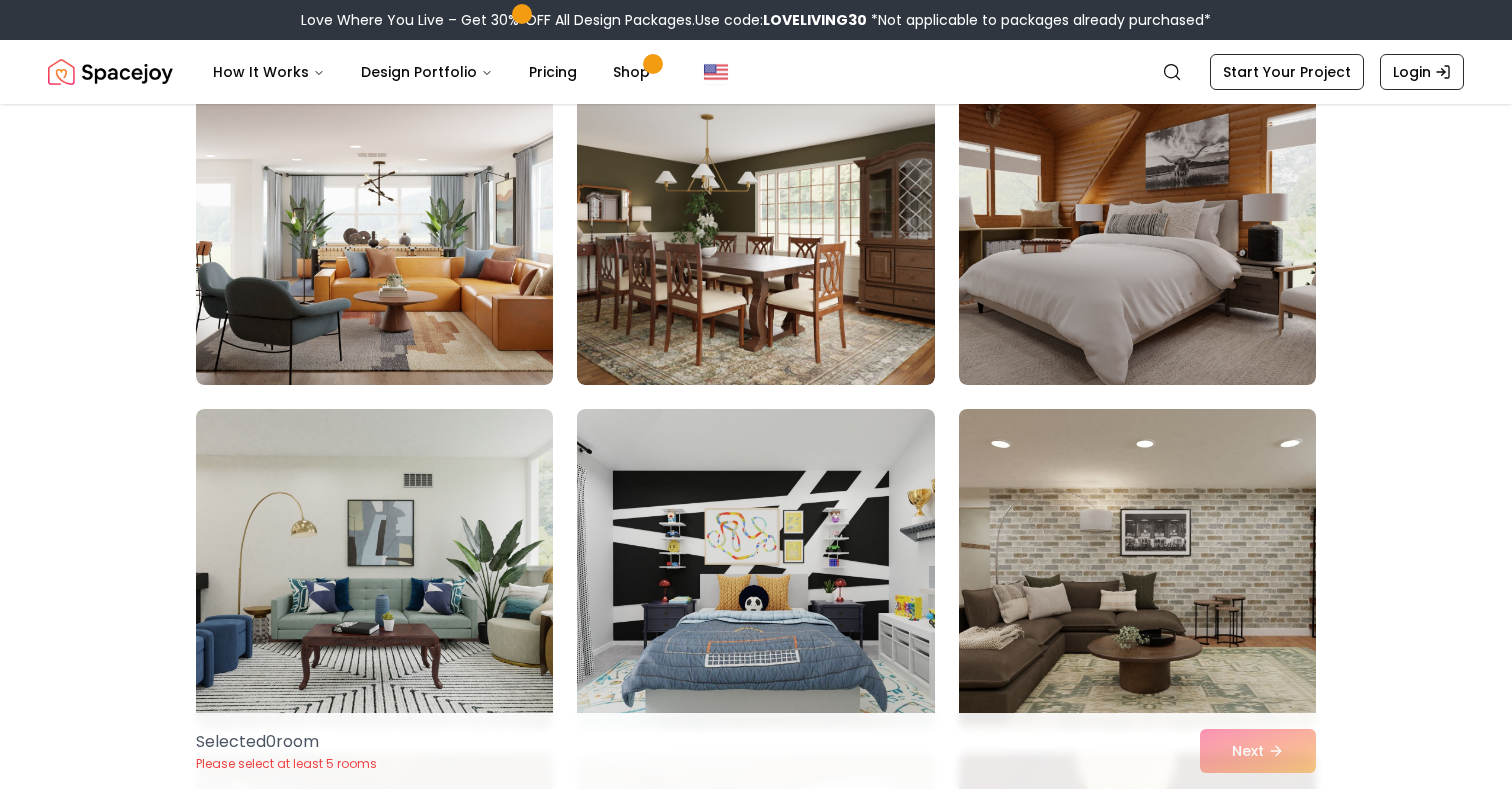 click on "Start Your Project" at bounding box center [1287, 72] 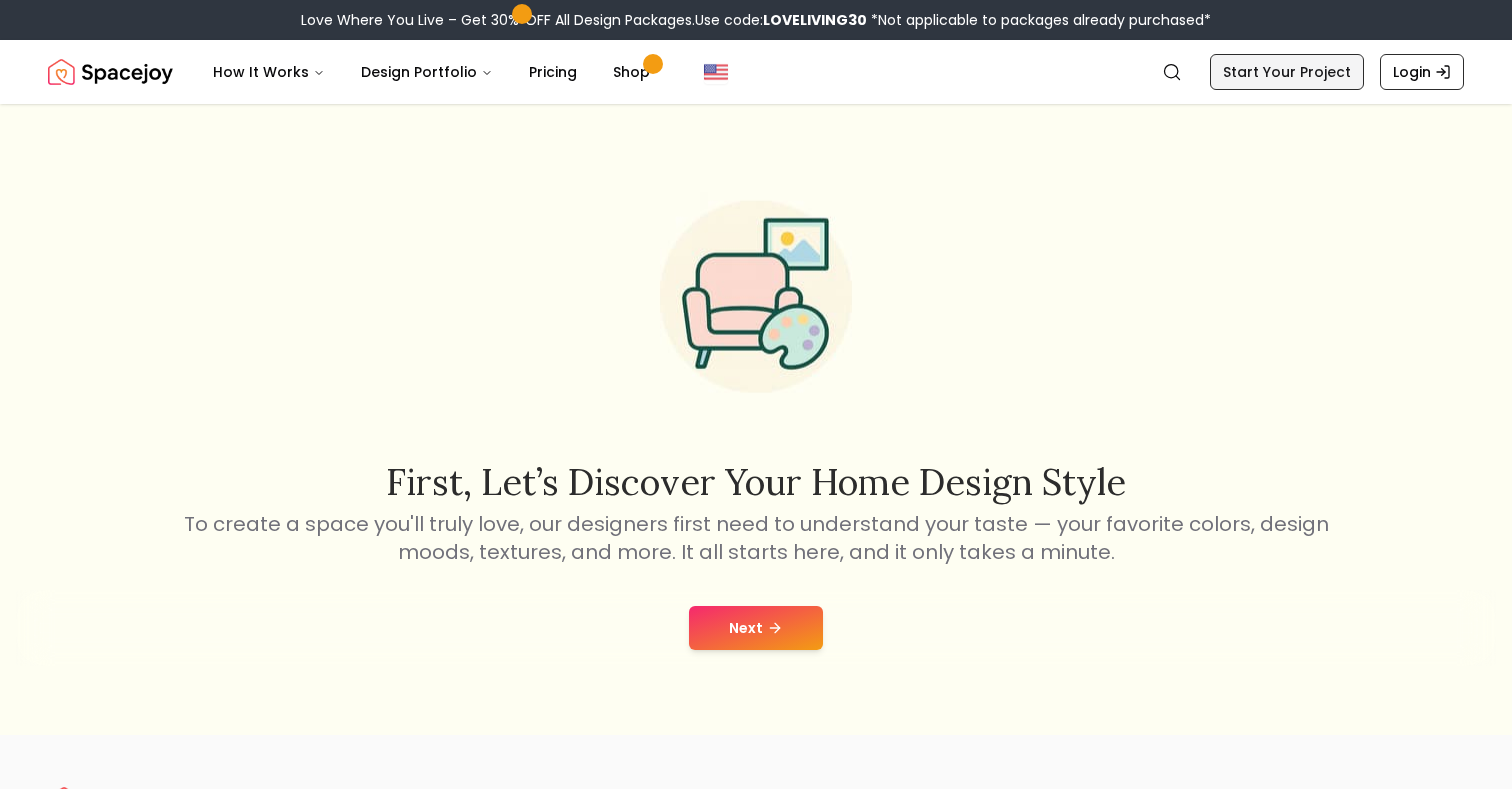 scroll, scrollTop: 0, scrollLeft: 0, axis: both 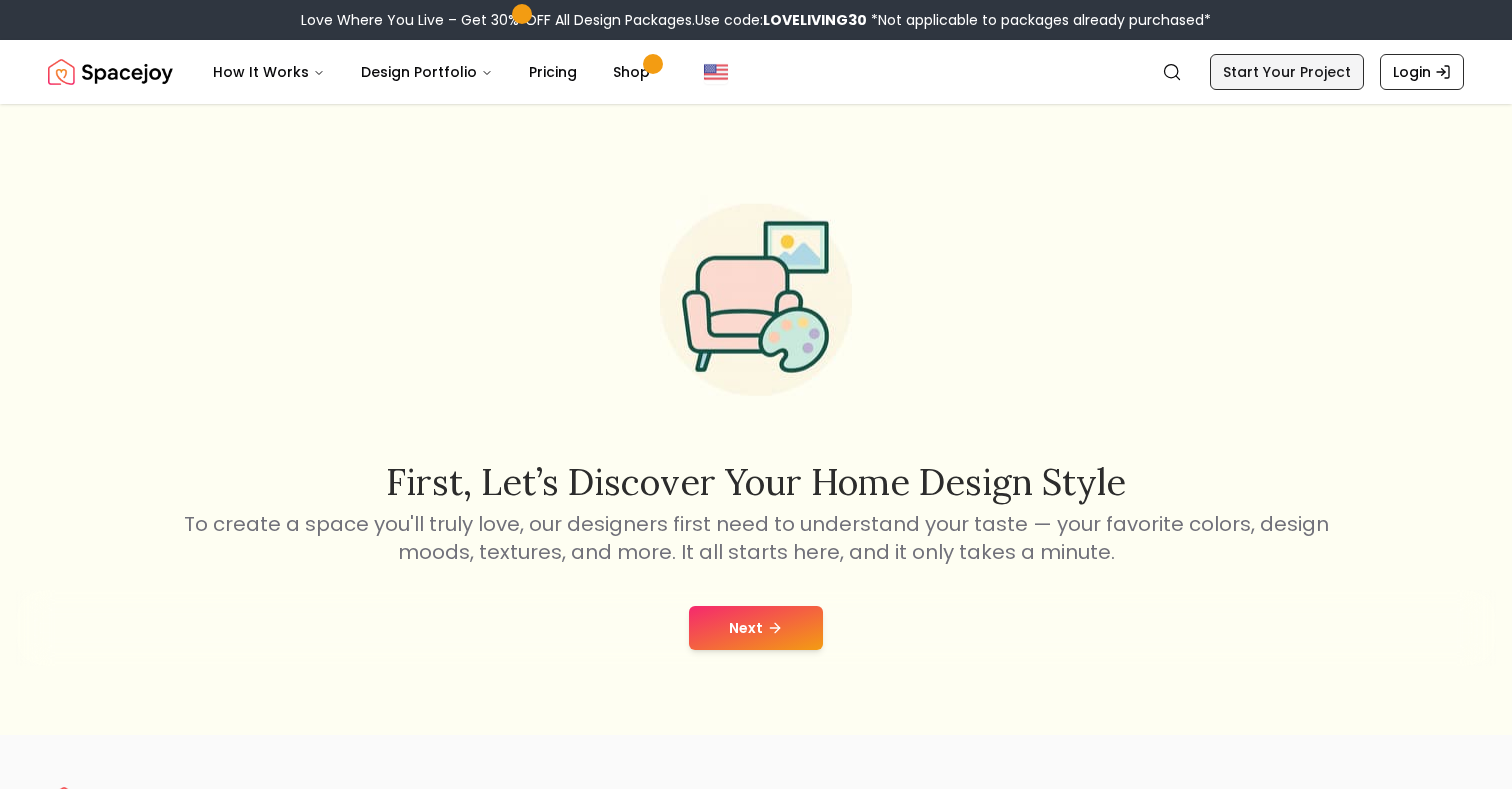 click on "Start Your Project" at bounding box center (1287, 72) 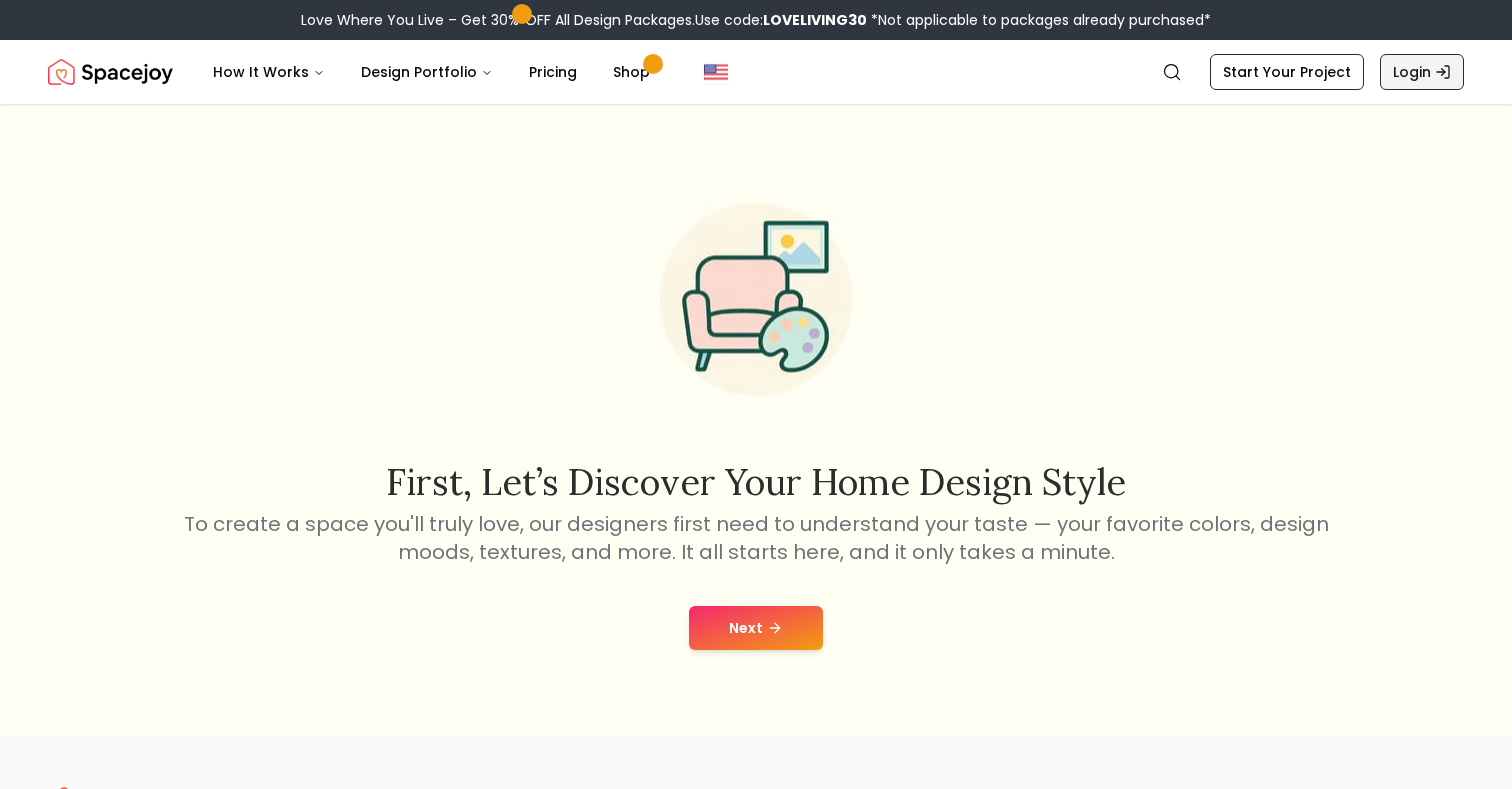 click on "Login" at bounding box center (1422, 72) 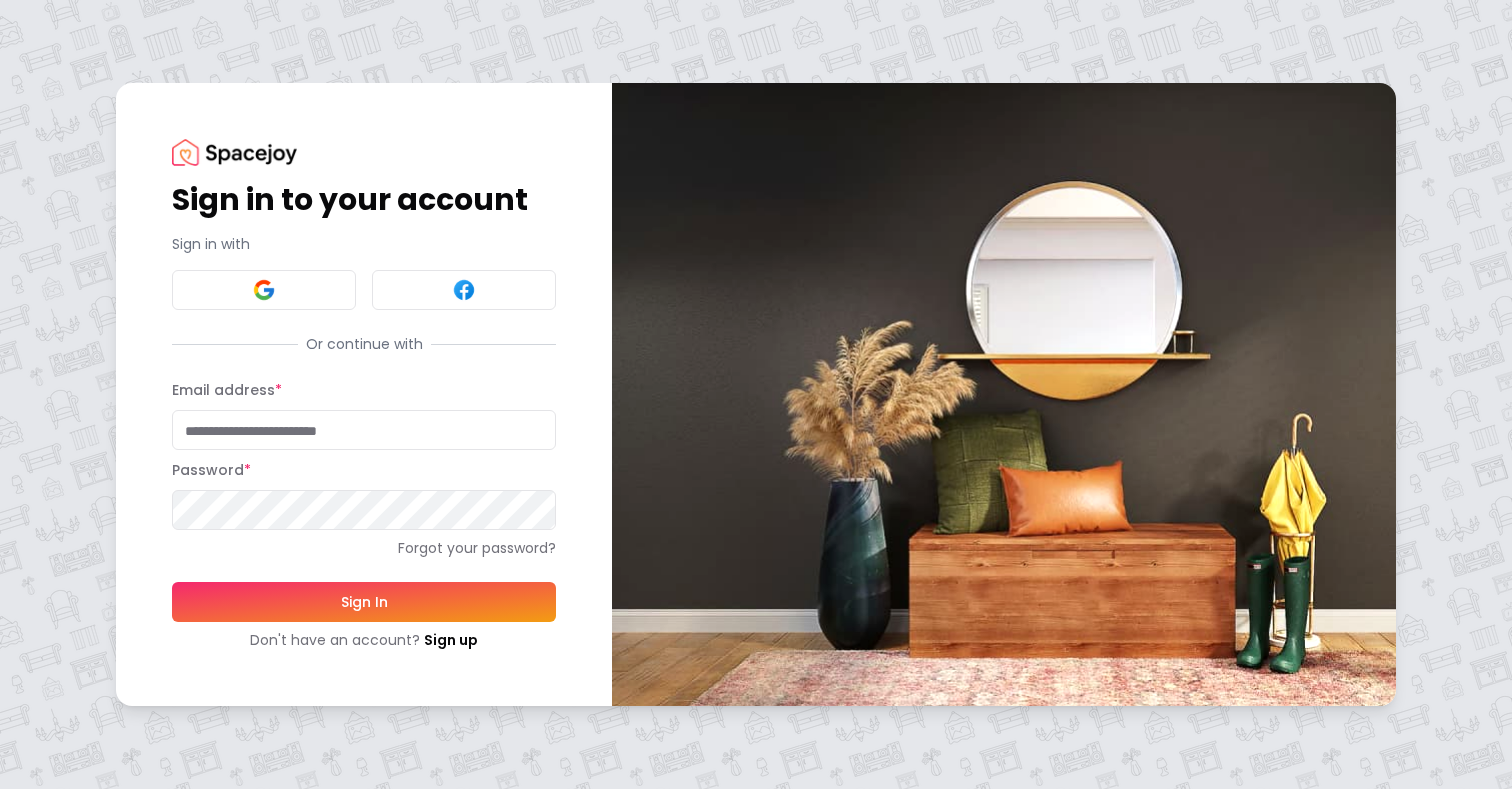 scroll, scrollTop: 0, scrollLeft: 0, axis: both 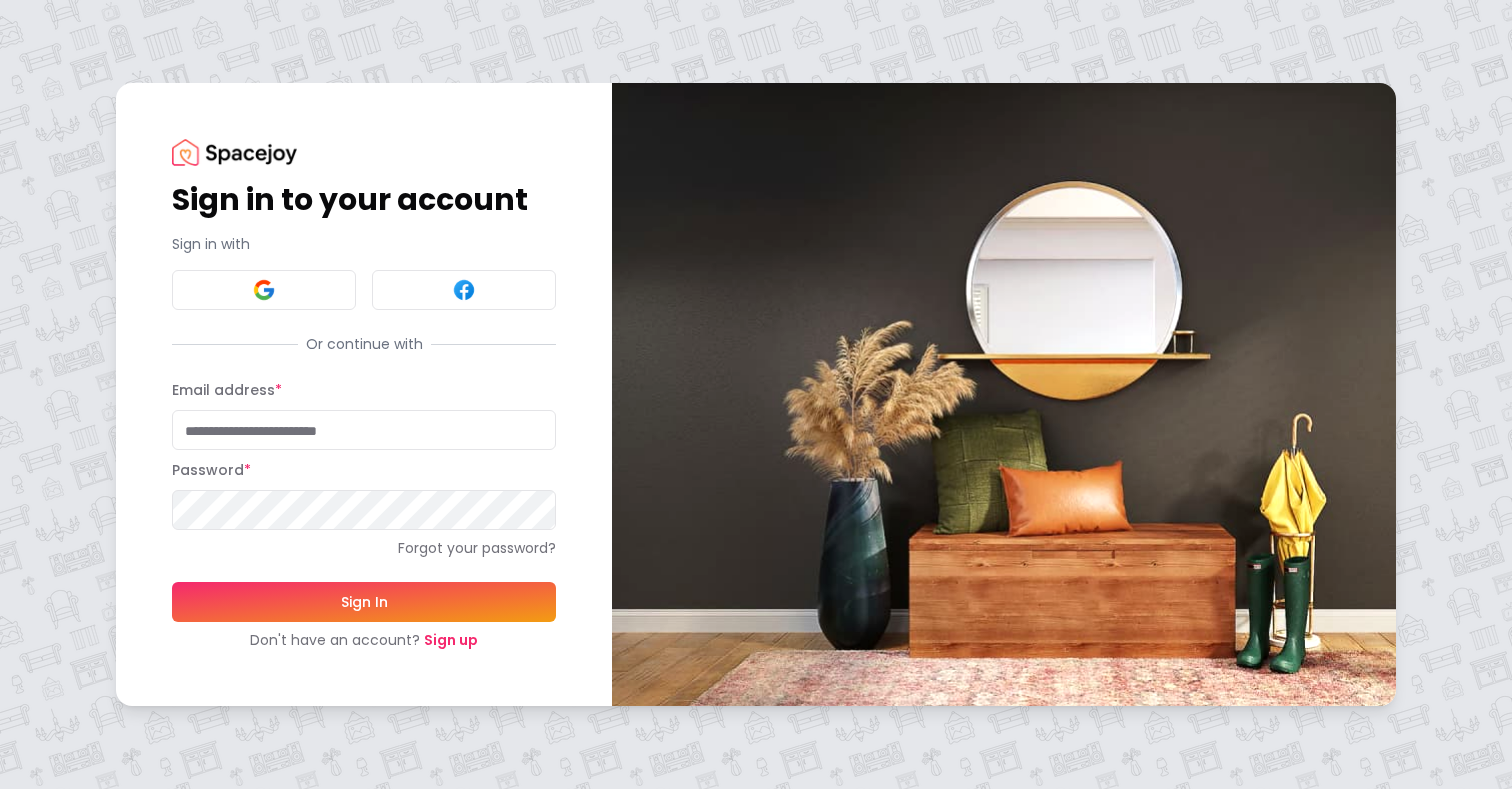 click on "Sign up" at bounding box center [451, 640] 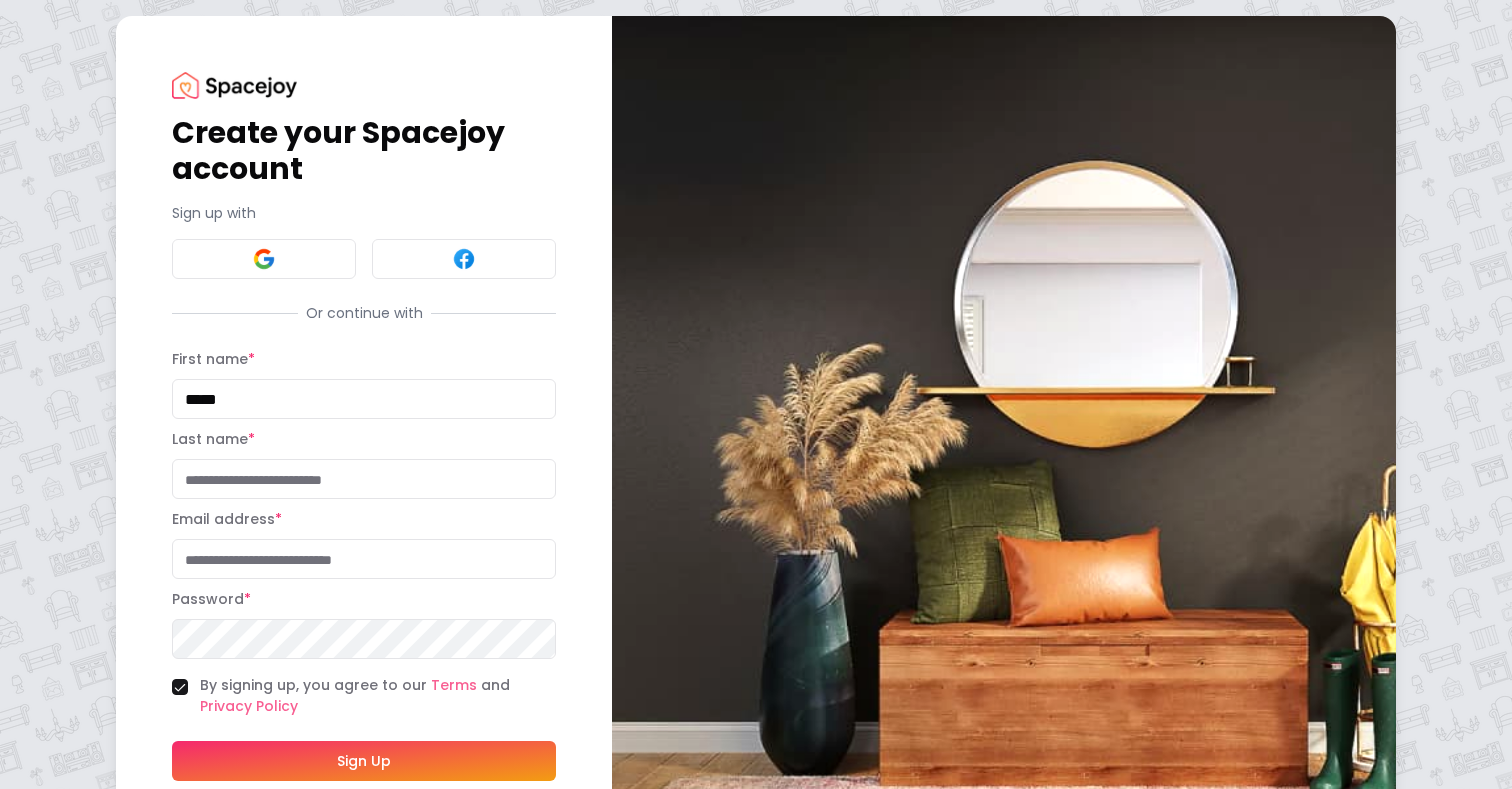 type on "*****" 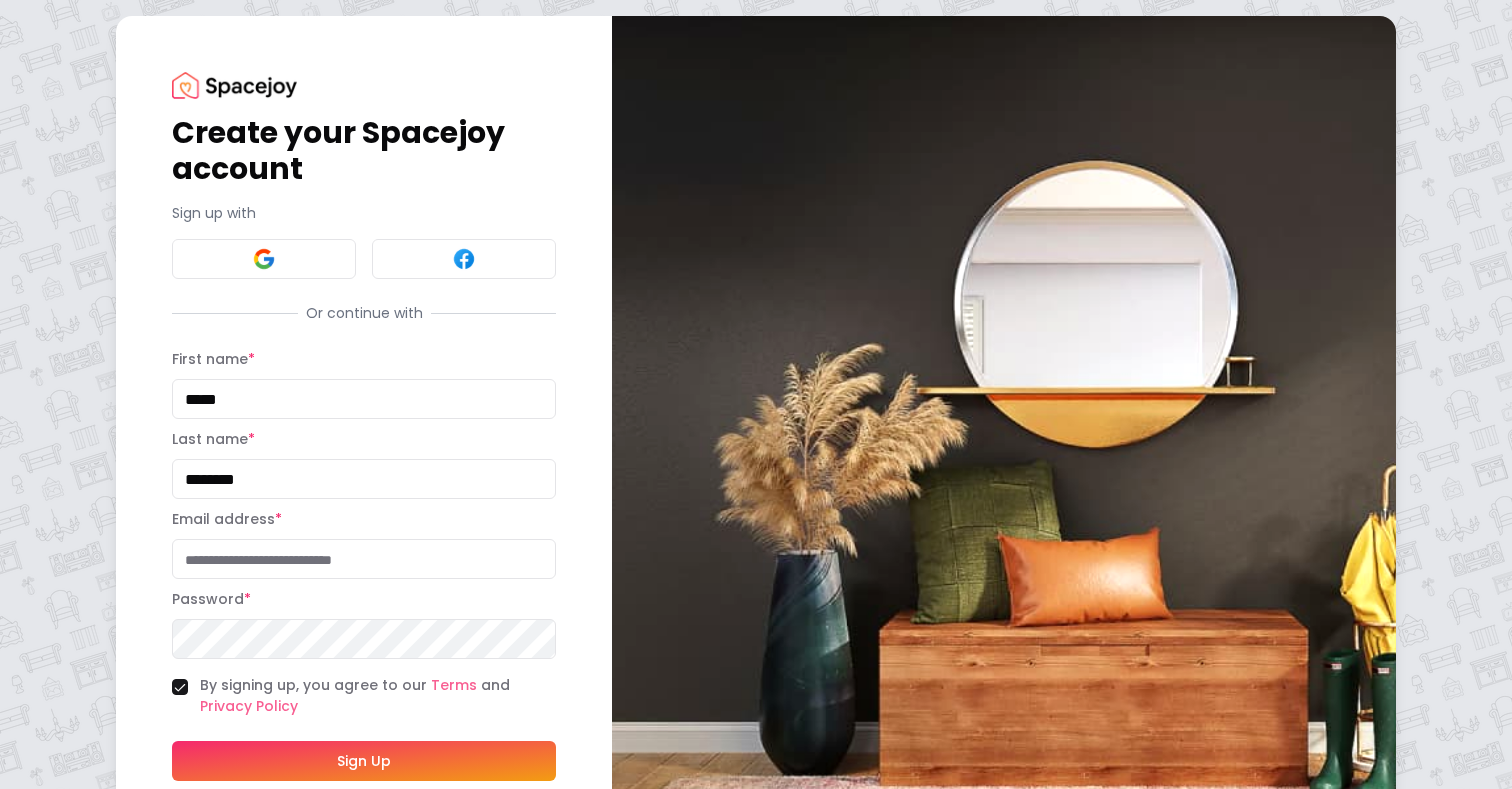 type on "********" 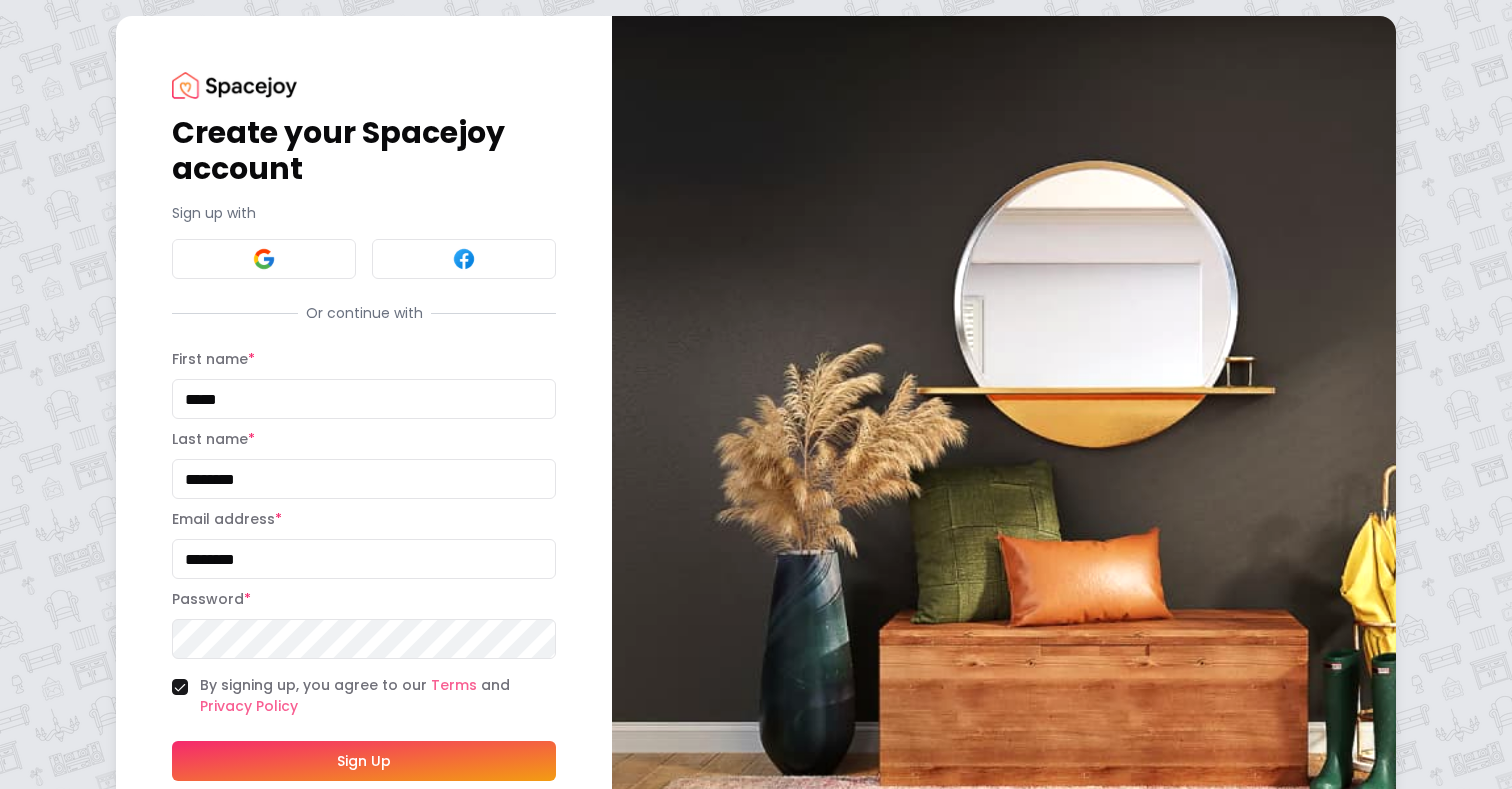 type on "**********" 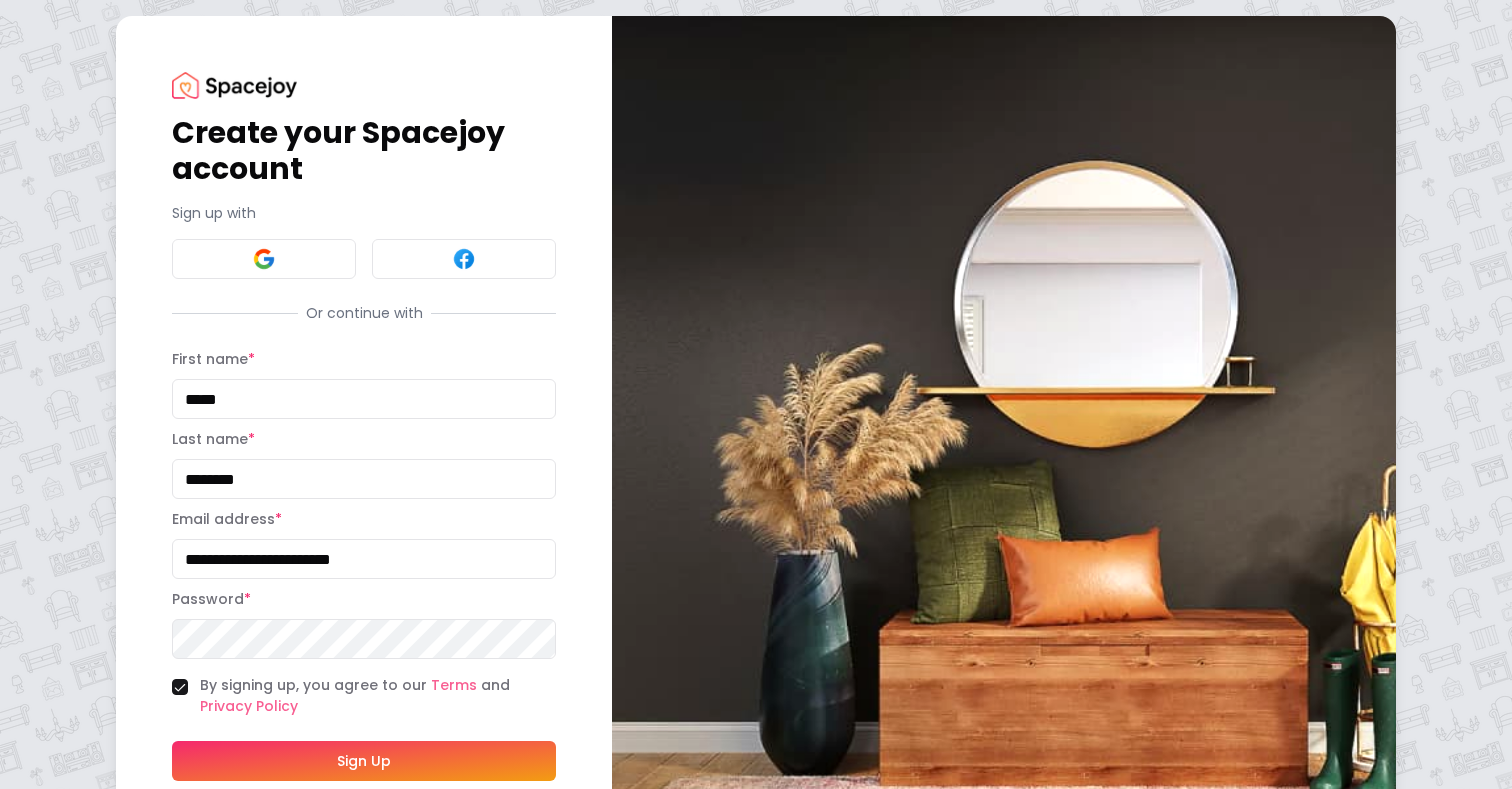 click on "Sign Up" at bounding box center (364, 761) 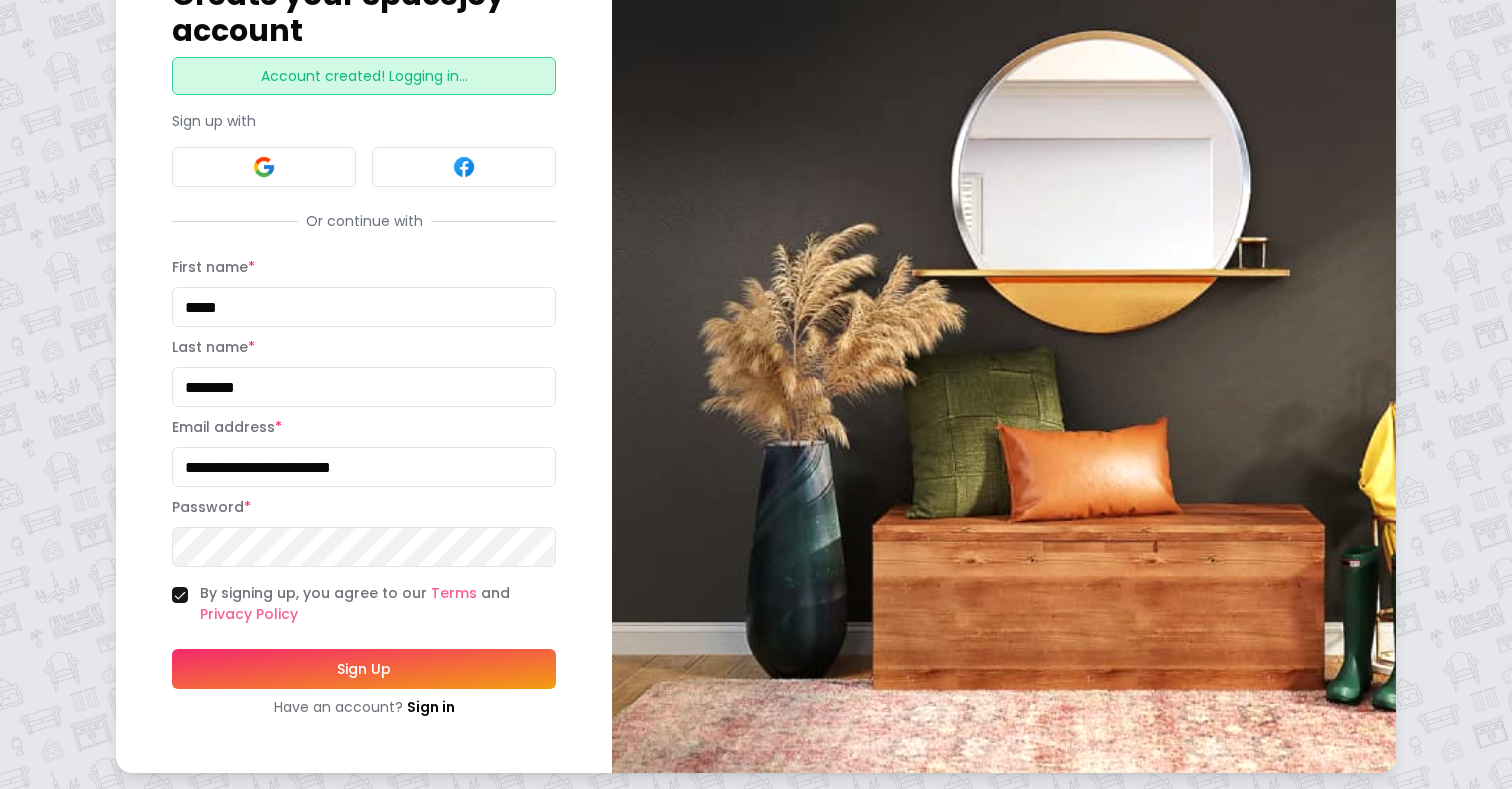 scroll, scrollTop: 141, scrollLeft: 0, axis: vertical 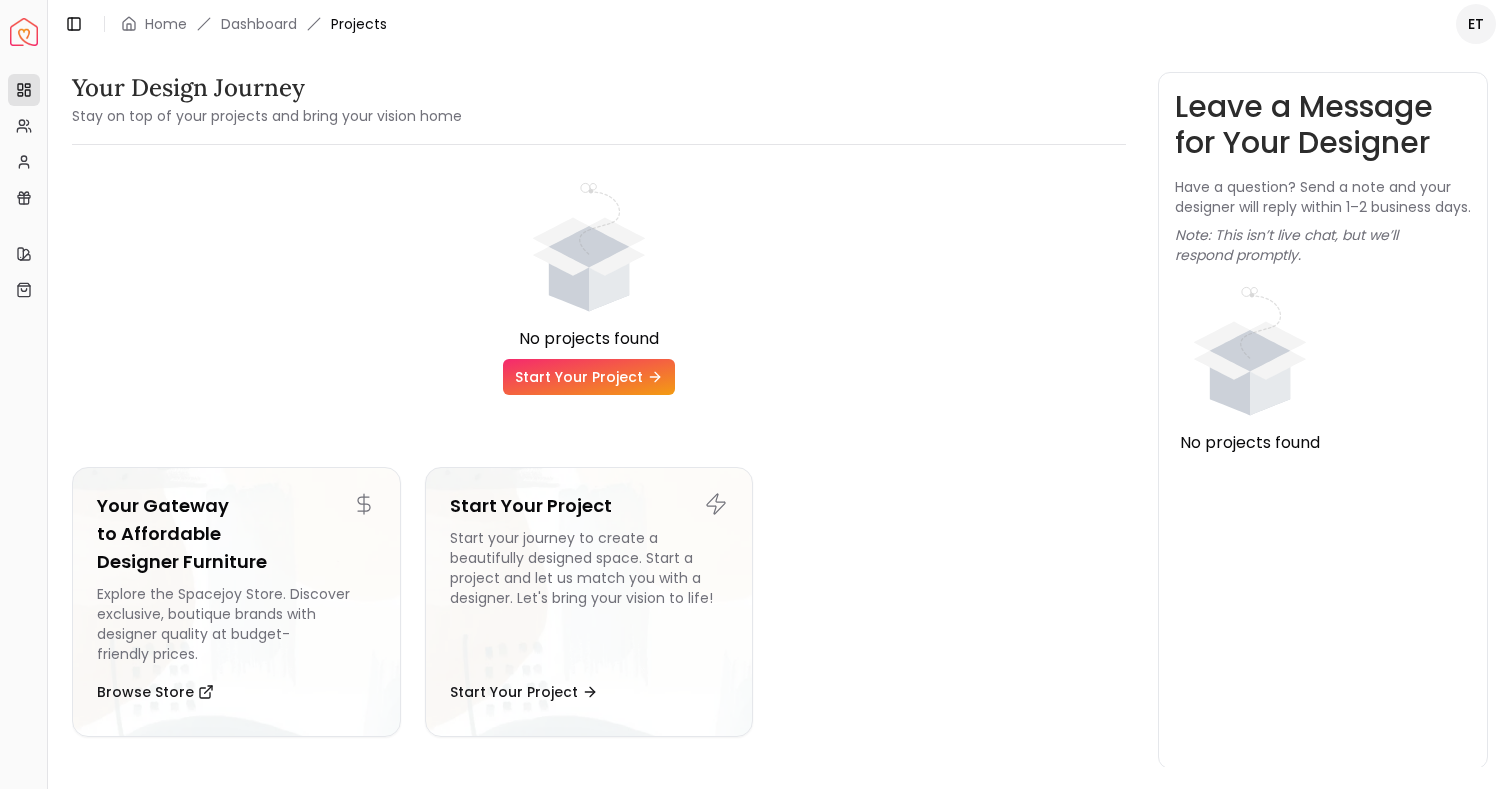 click on "Start Your Project" at bounding box center (589, 377) 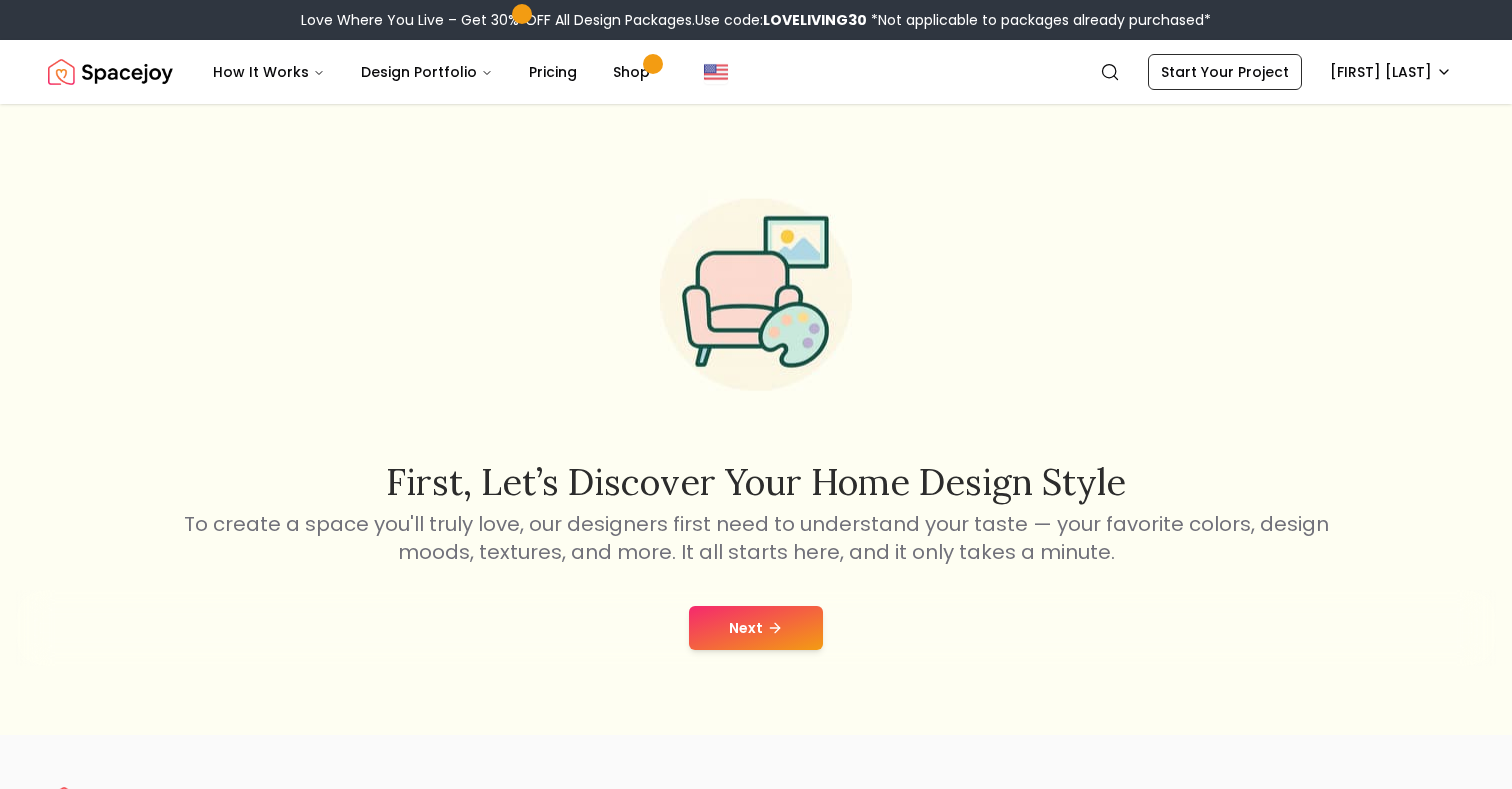 click on "Next" at bounding box center (756, 628) 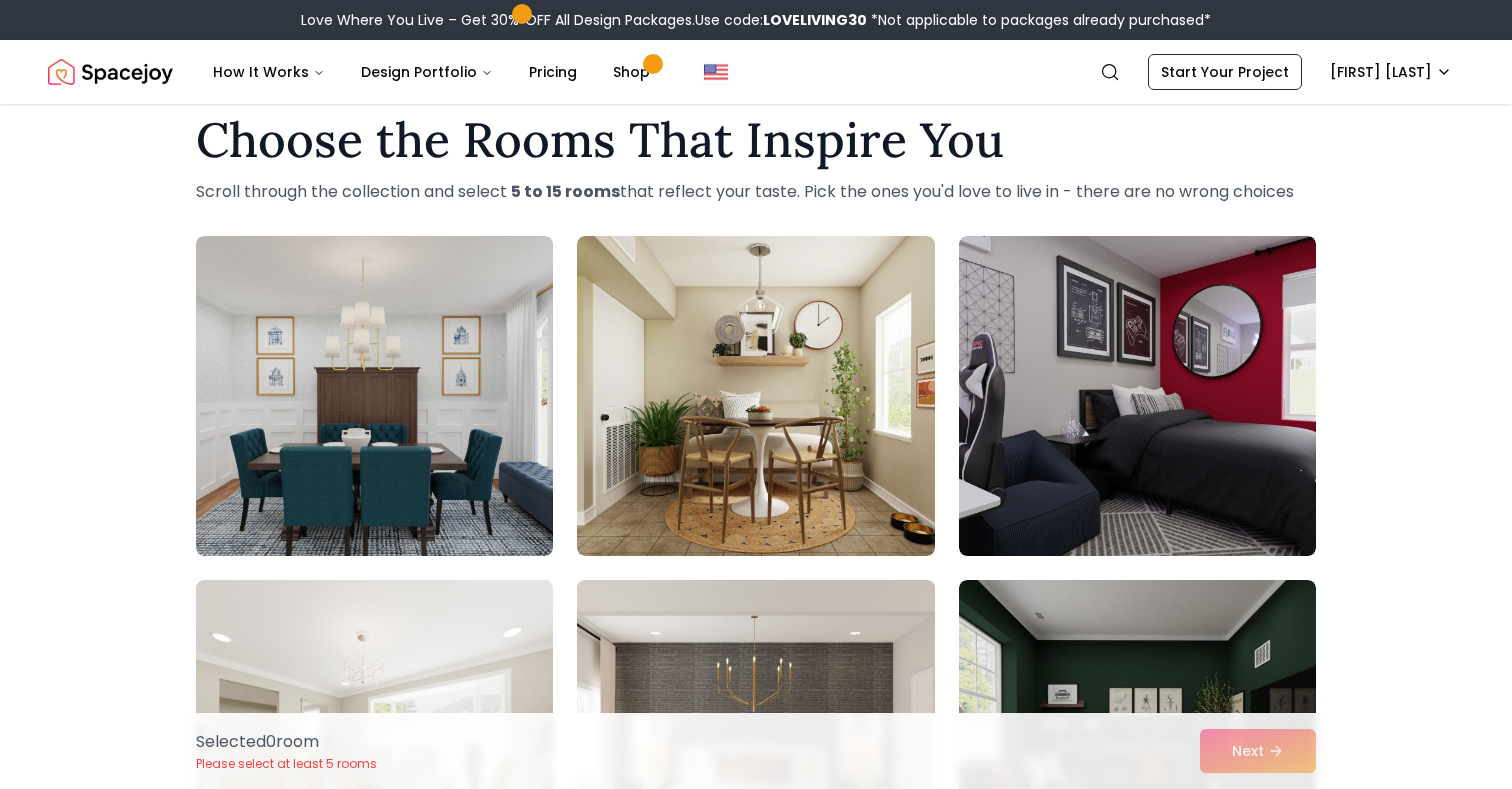 scroll, scrollTop: 36, scrollLeft: 0, axis: vertical 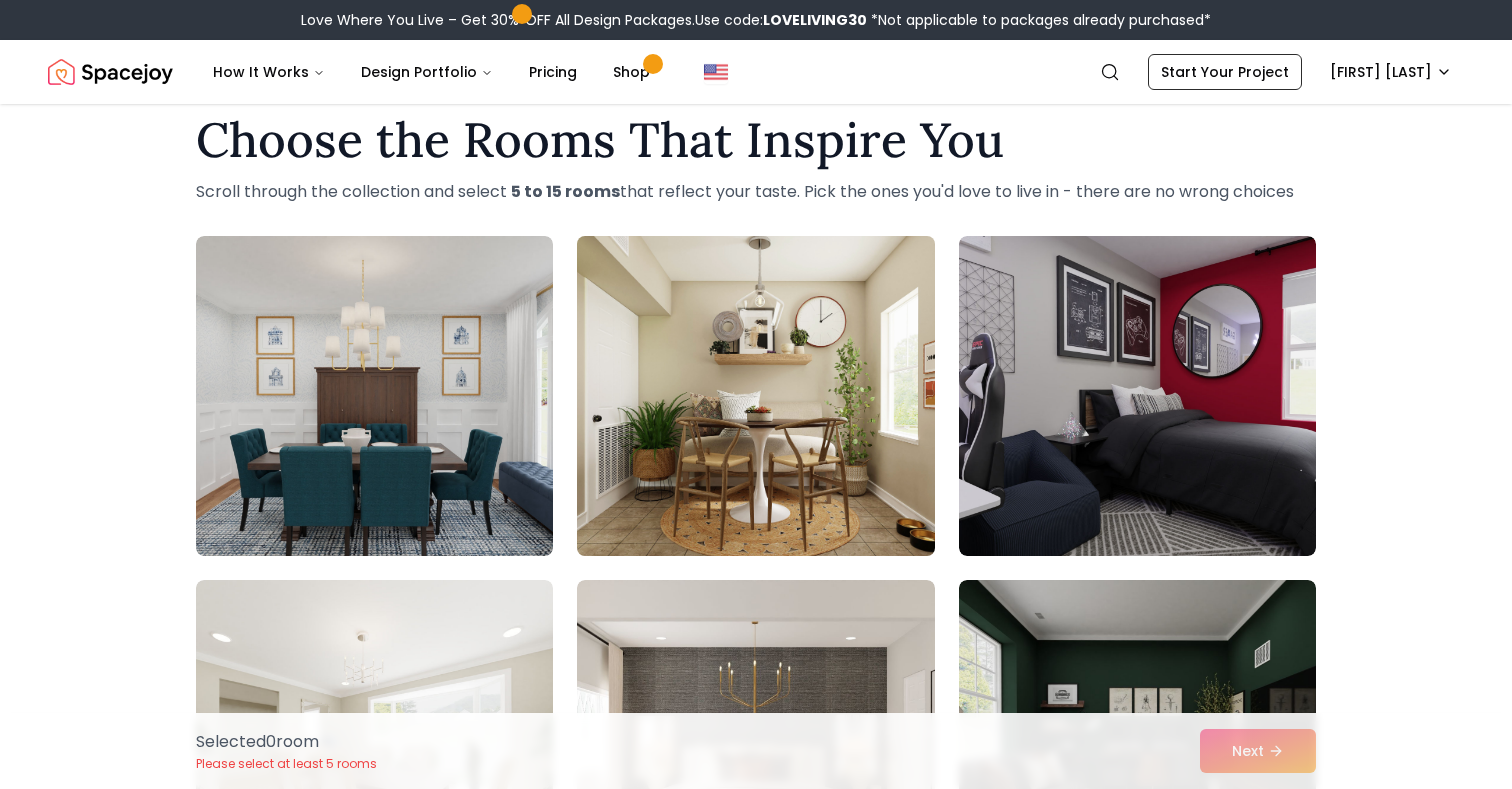 click at bounding box center [755, 396] 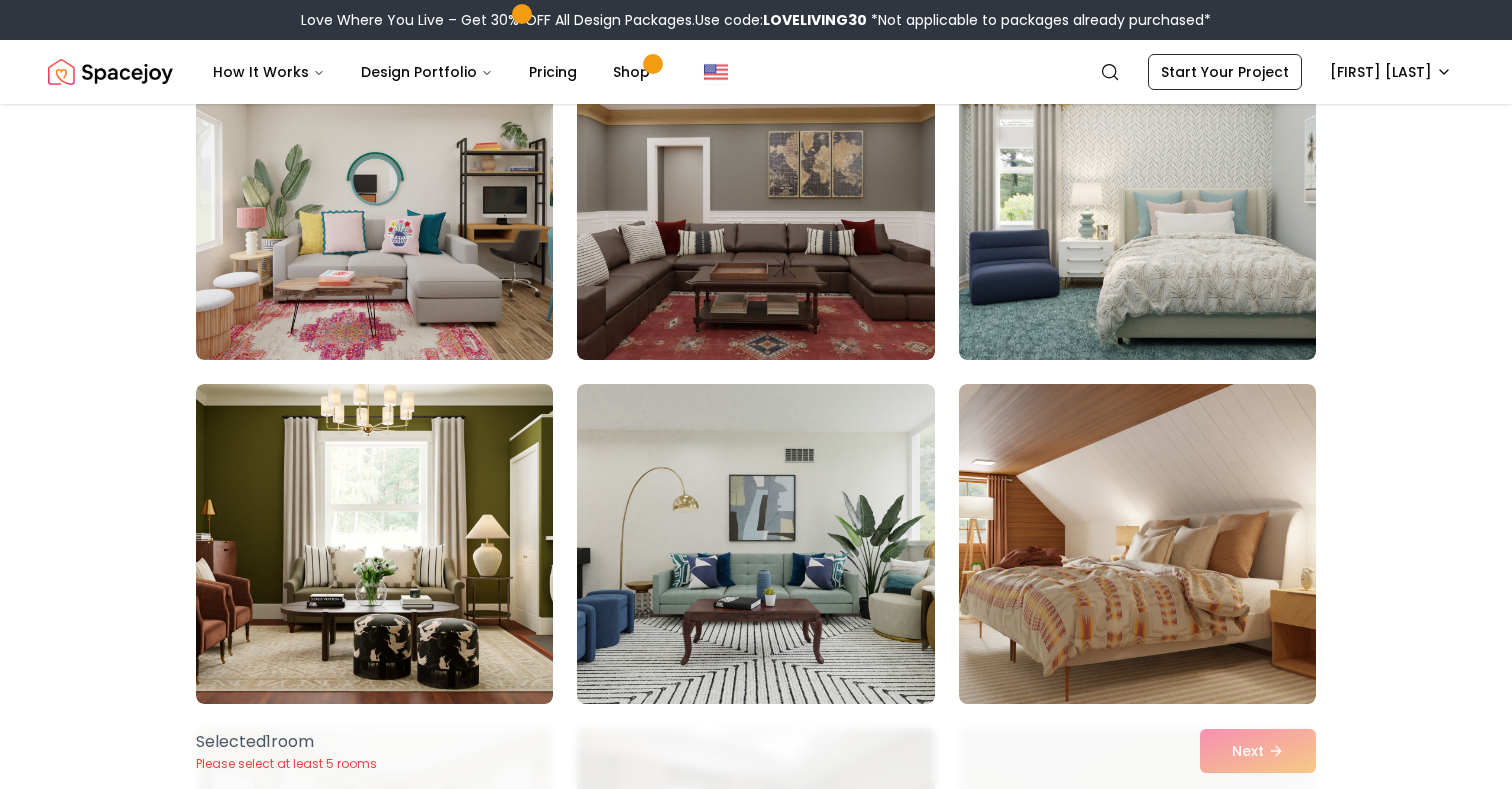 scroll, scrollTop: 1980, scrollLeft: 0, axis: vertical 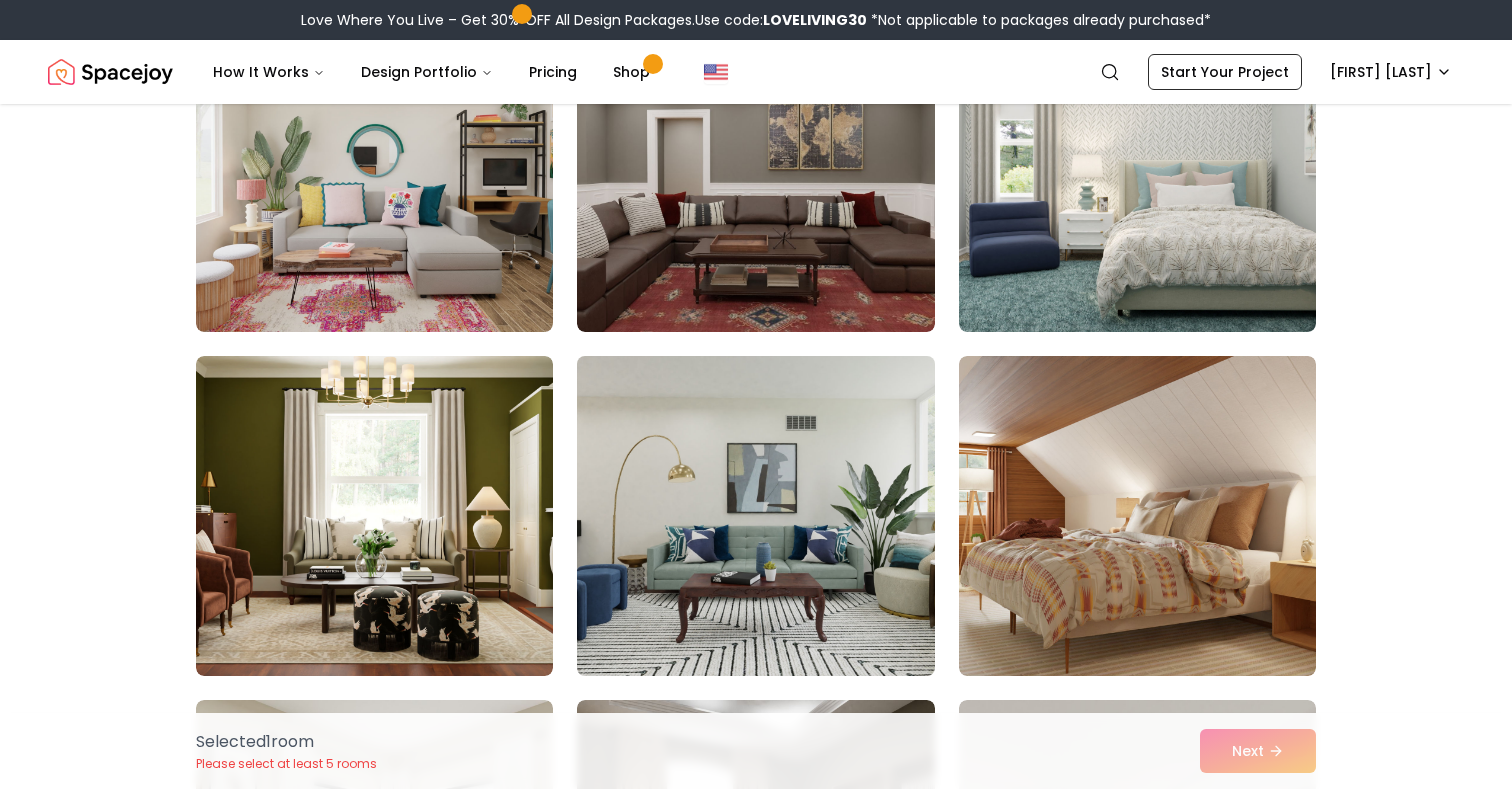 click at bounding box center [755, 516] 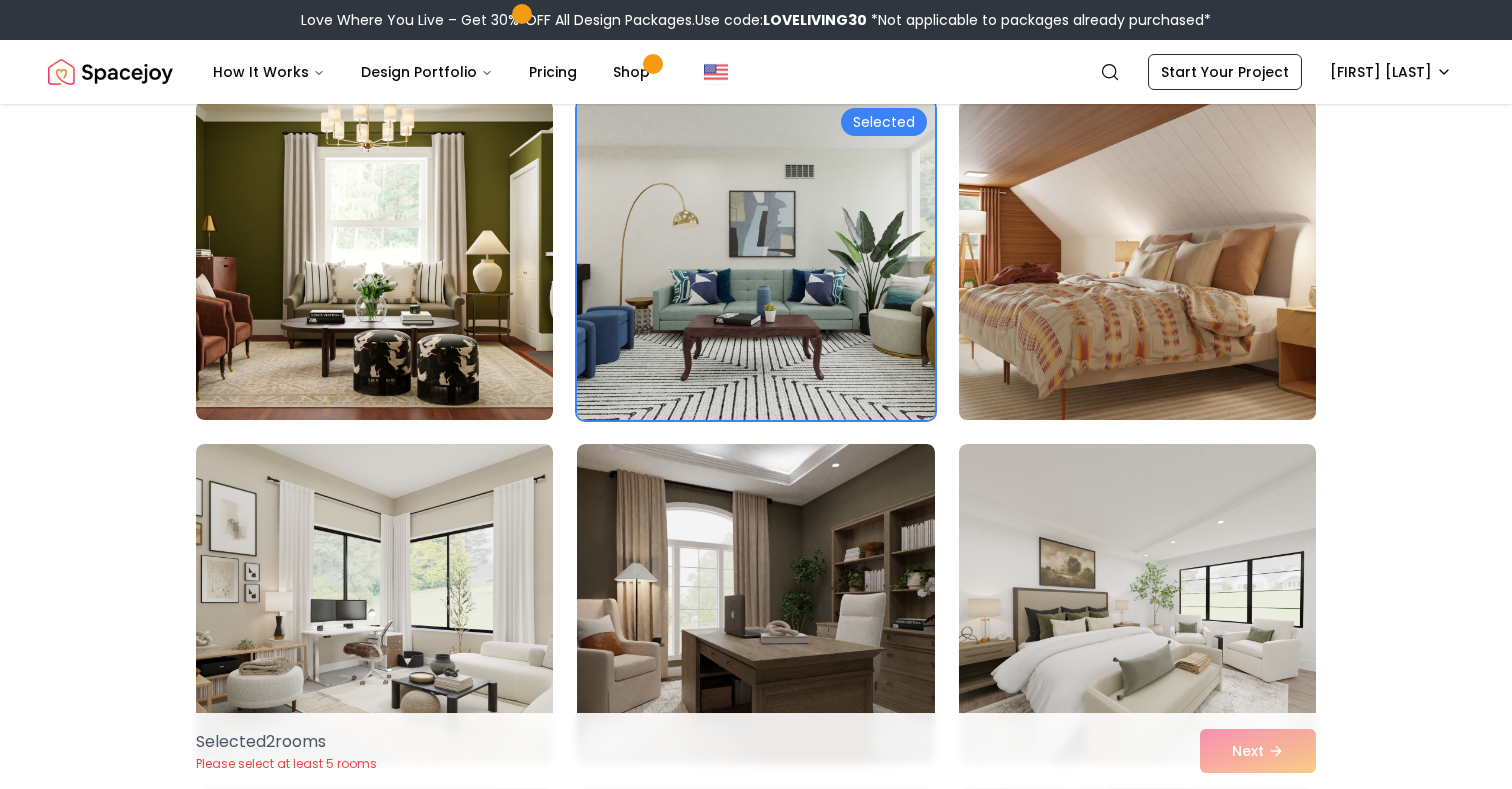 drag, startPoint x: 1083, startPoint y: 249, endPoint x: 1031, endPoint y: 468, distance: 225.08887 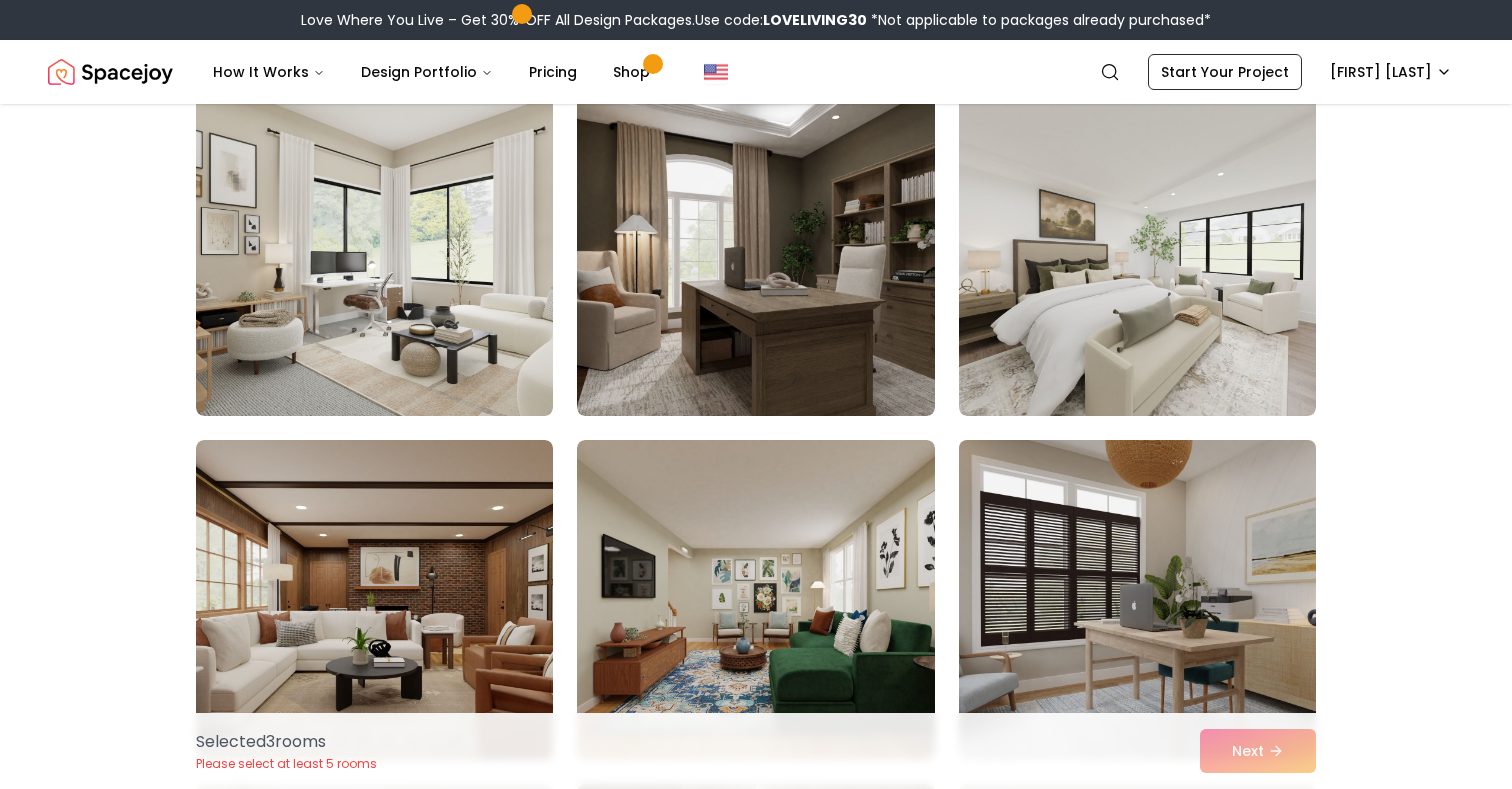 scroll, scrollTop: 2826, scrollLeft: 0, axis: vertical 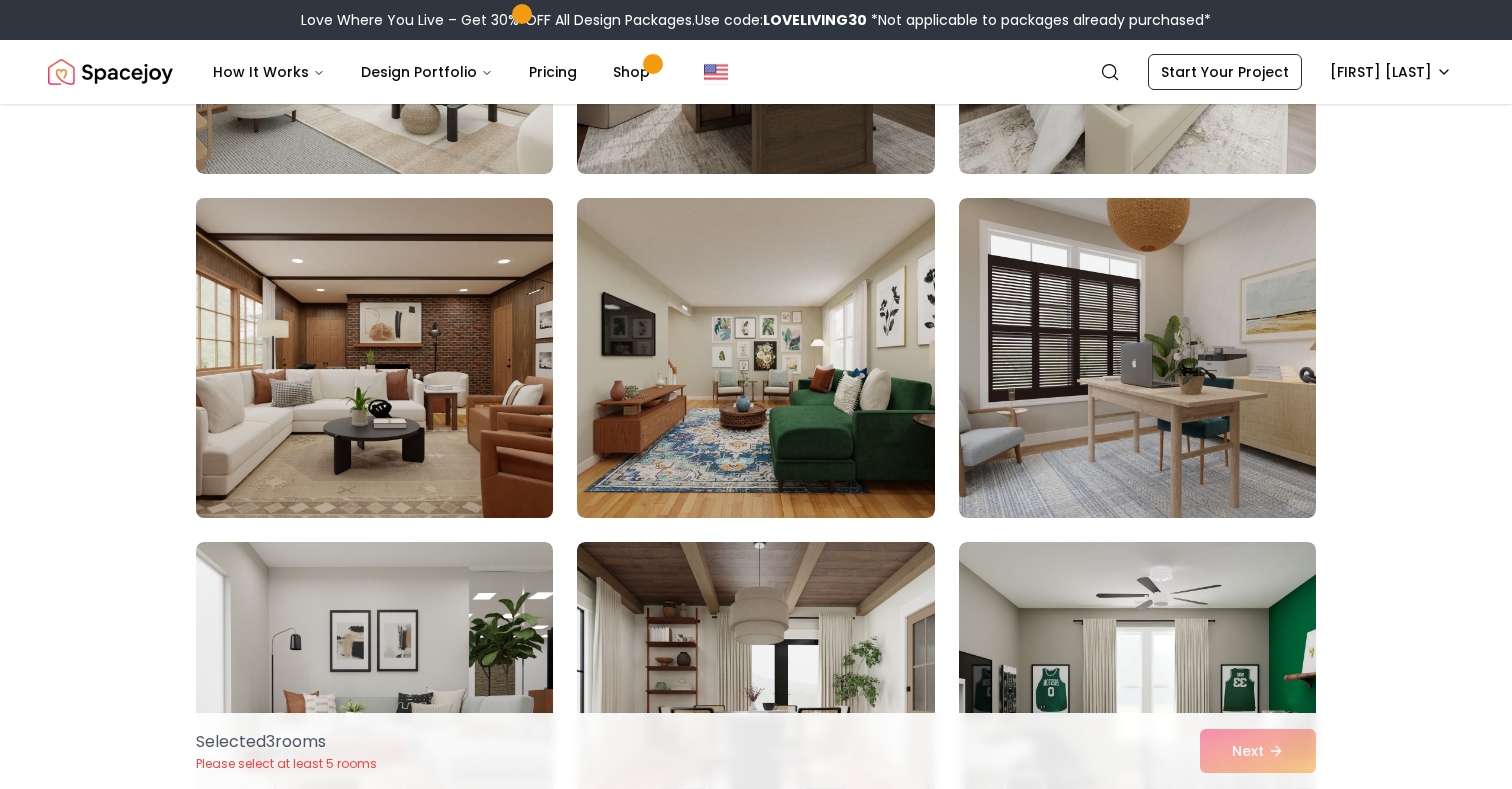 click at bounding box center (374, 358) 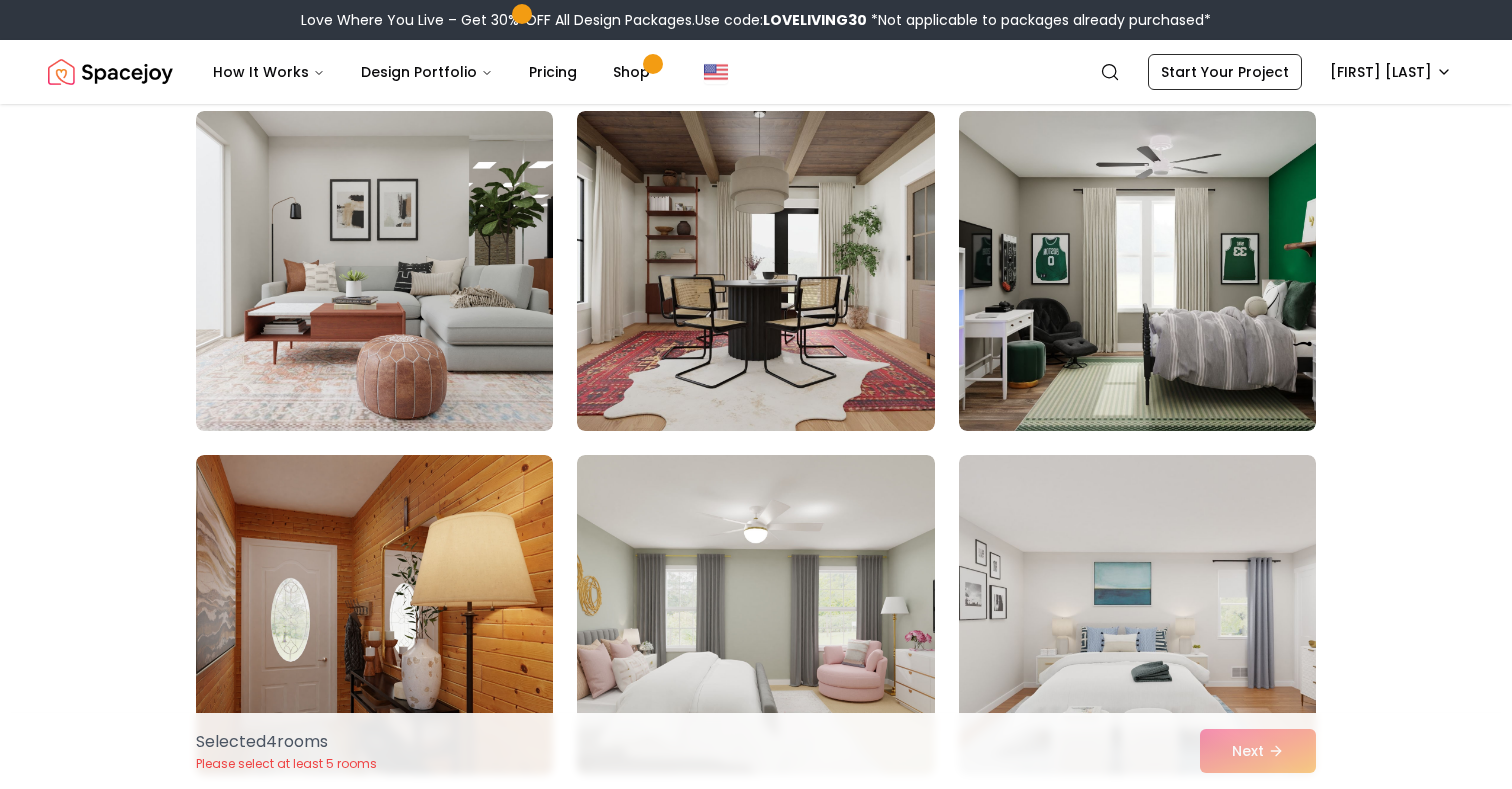 scroll, scrollTop: 3253, scrollLeft: 0, axis: vertical 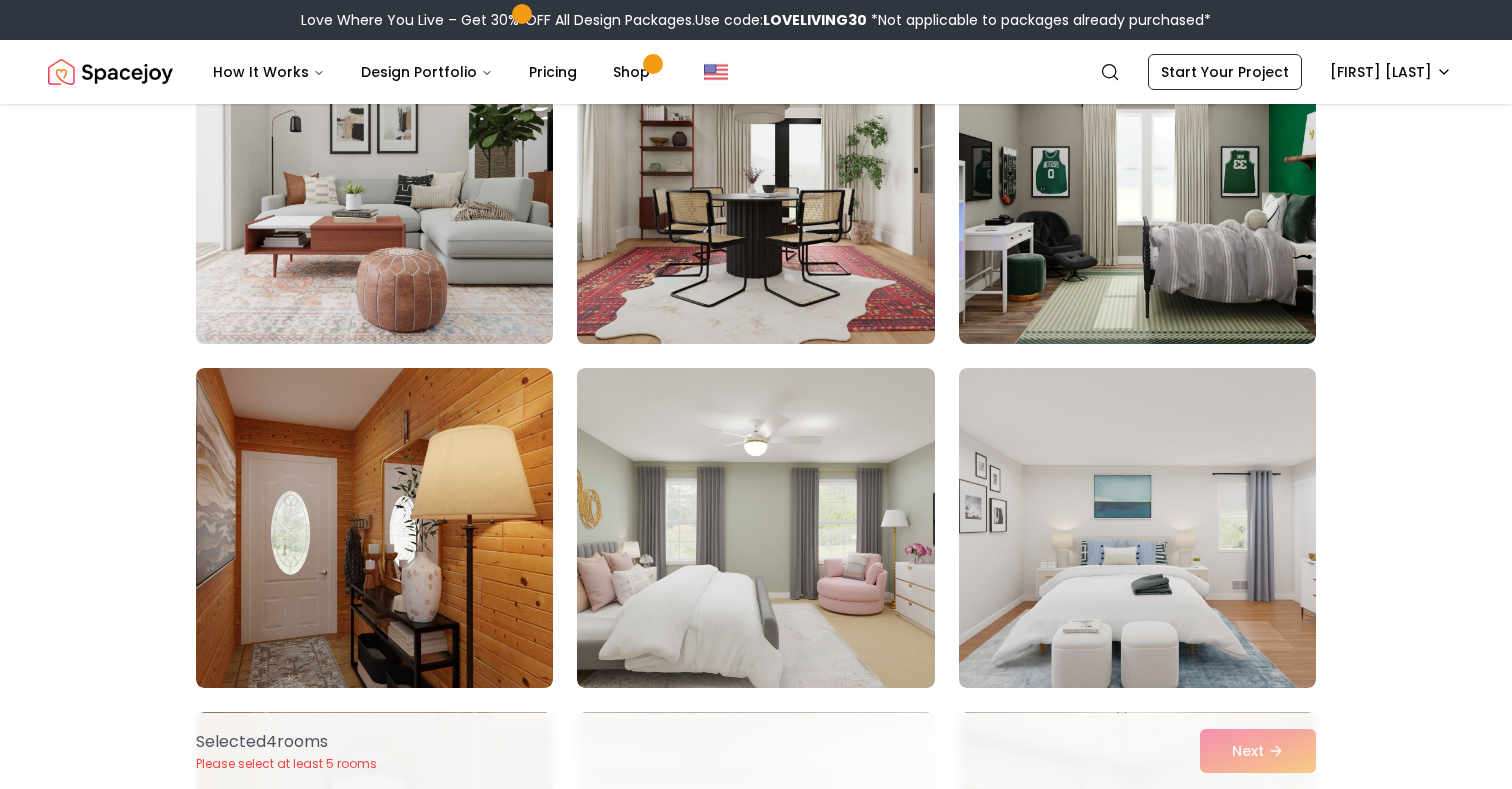 click at bounding box center [755, 184] 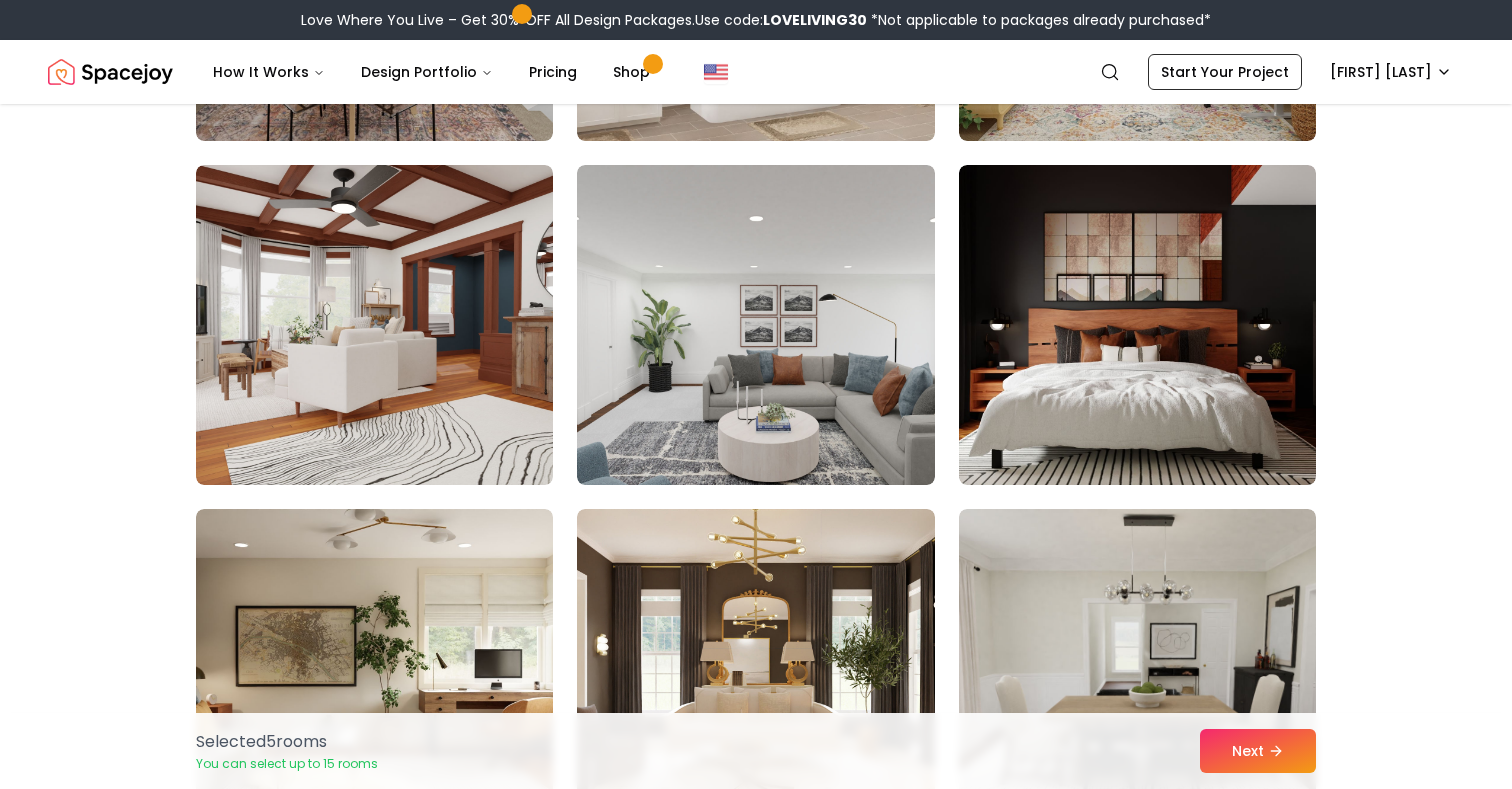 scroll, scrollTop: 6222, scrollLeft: 0, axis: vertical 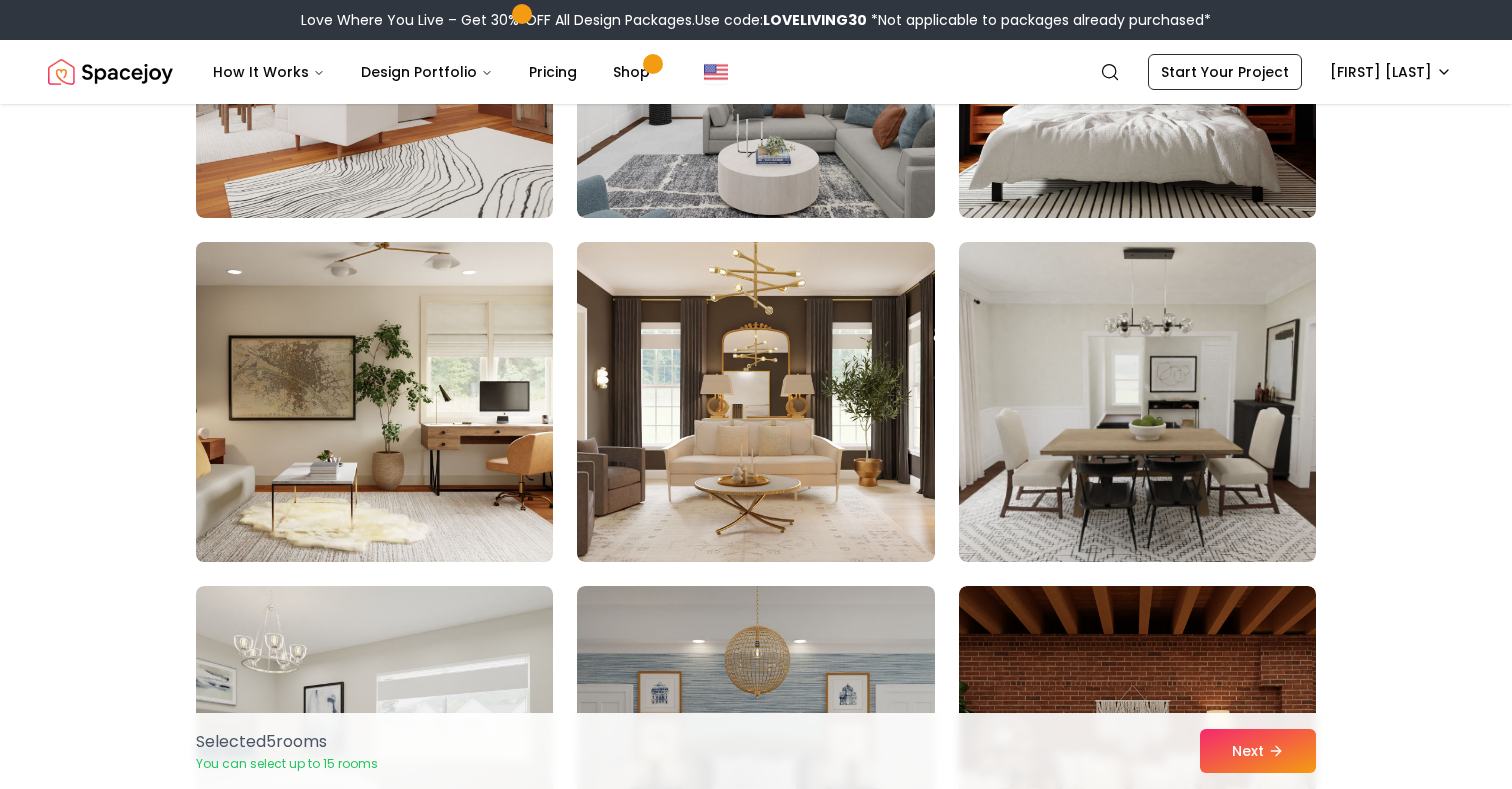 click at bounding box center (374, 402) 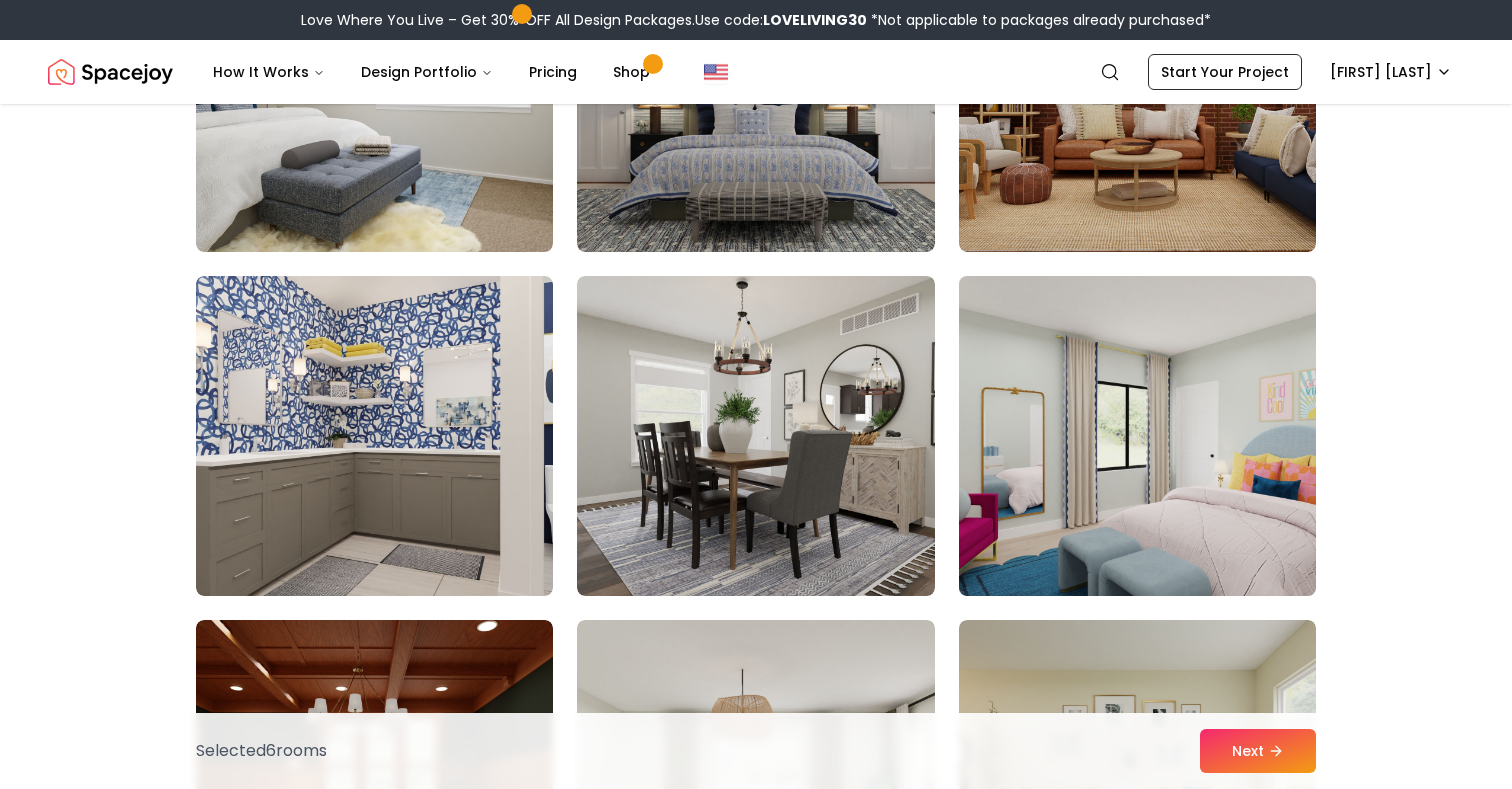 scroll, scrollTop: 6884, scrollLeft: 0, axis: vertical 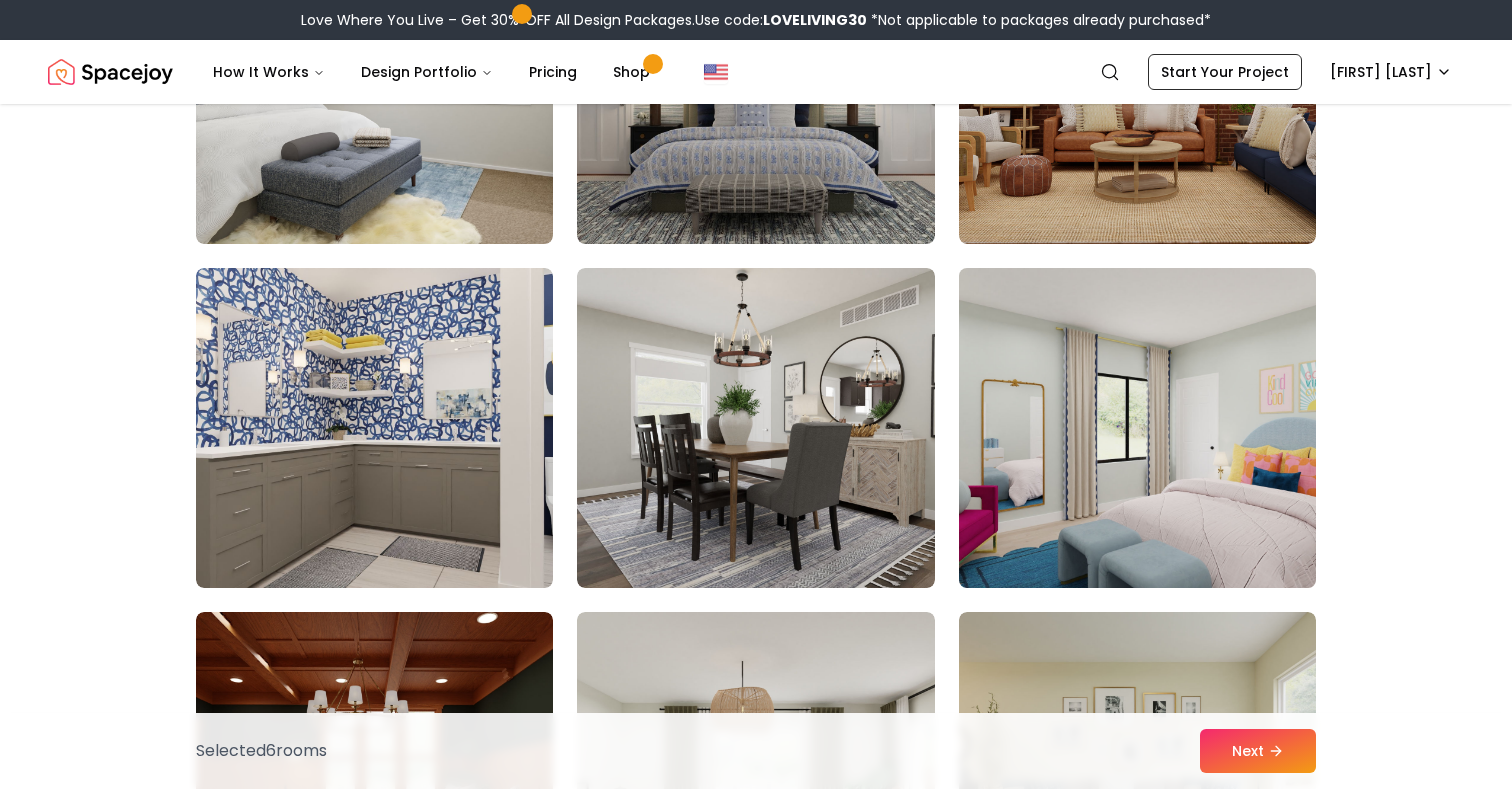 click at bounding box center (1137, 428) 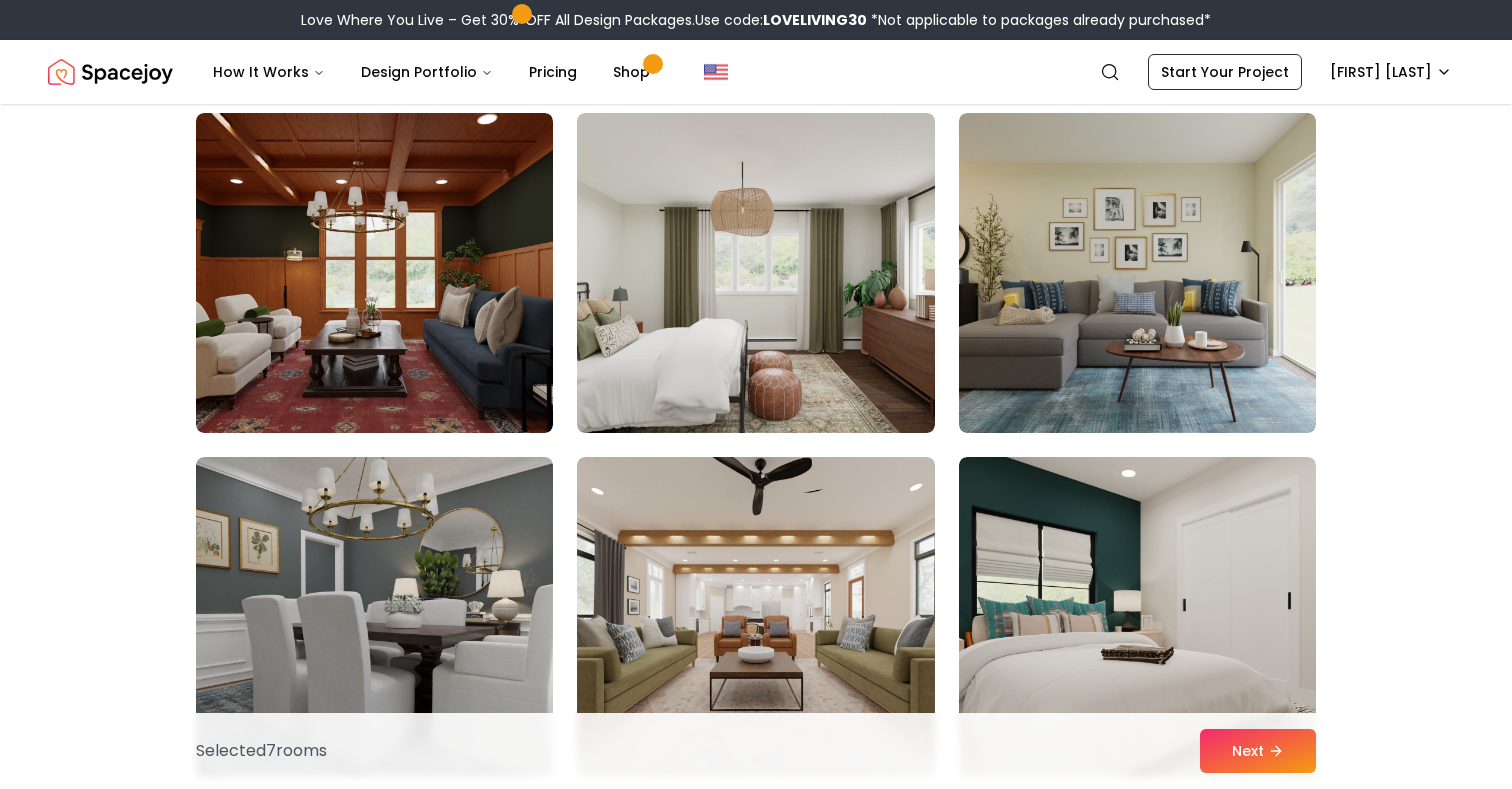 scroll, scrollTop: 8377, scrollLeft: 0, axis: vertical 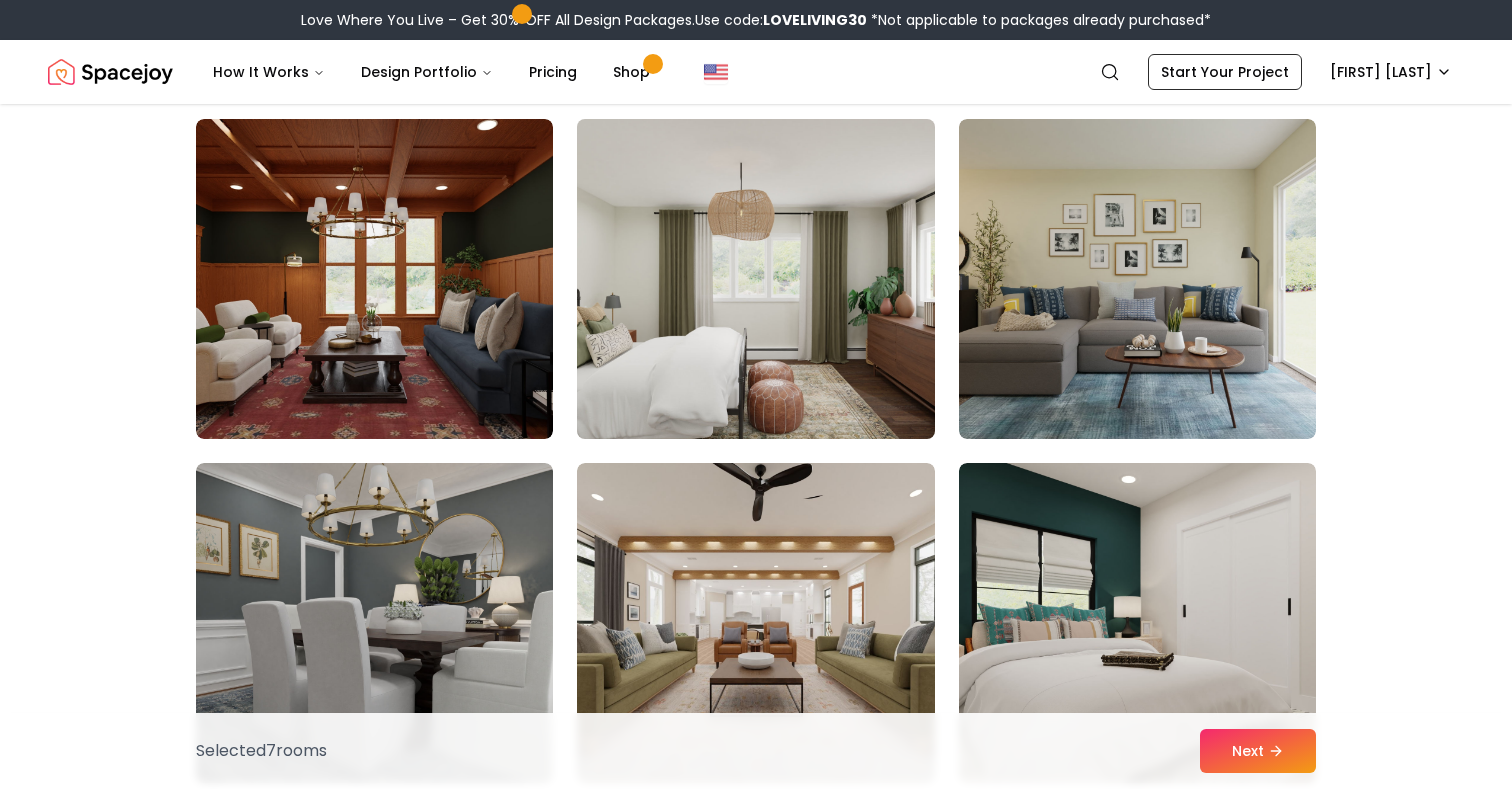 drag, startPoint x: 837, startPoint y: 286, endPoint x: 883, endPoint y: 407, distance: 129.44884 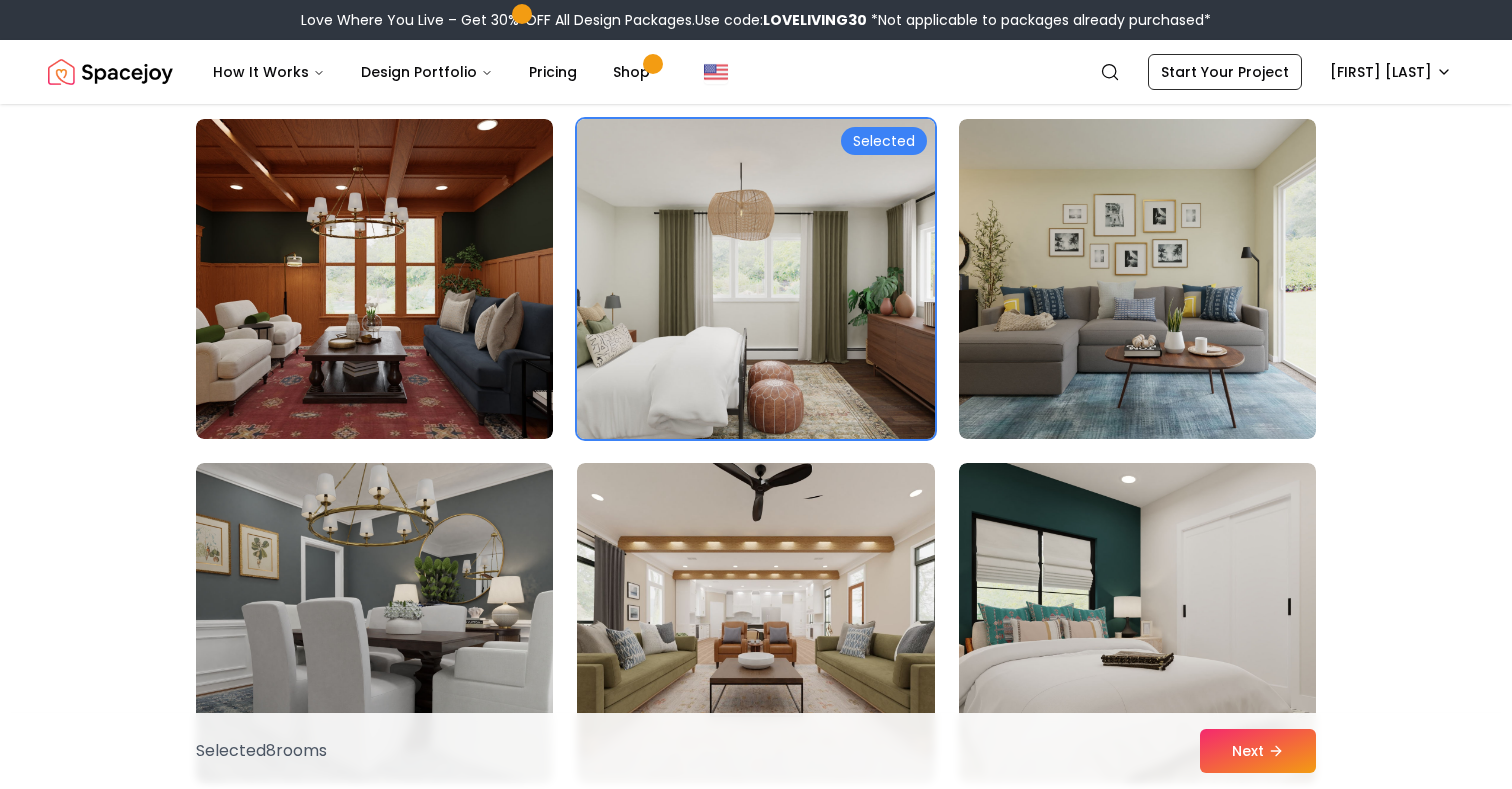 scroll, scrollTop: 7319, scrollLeft: 0, axis: vertical 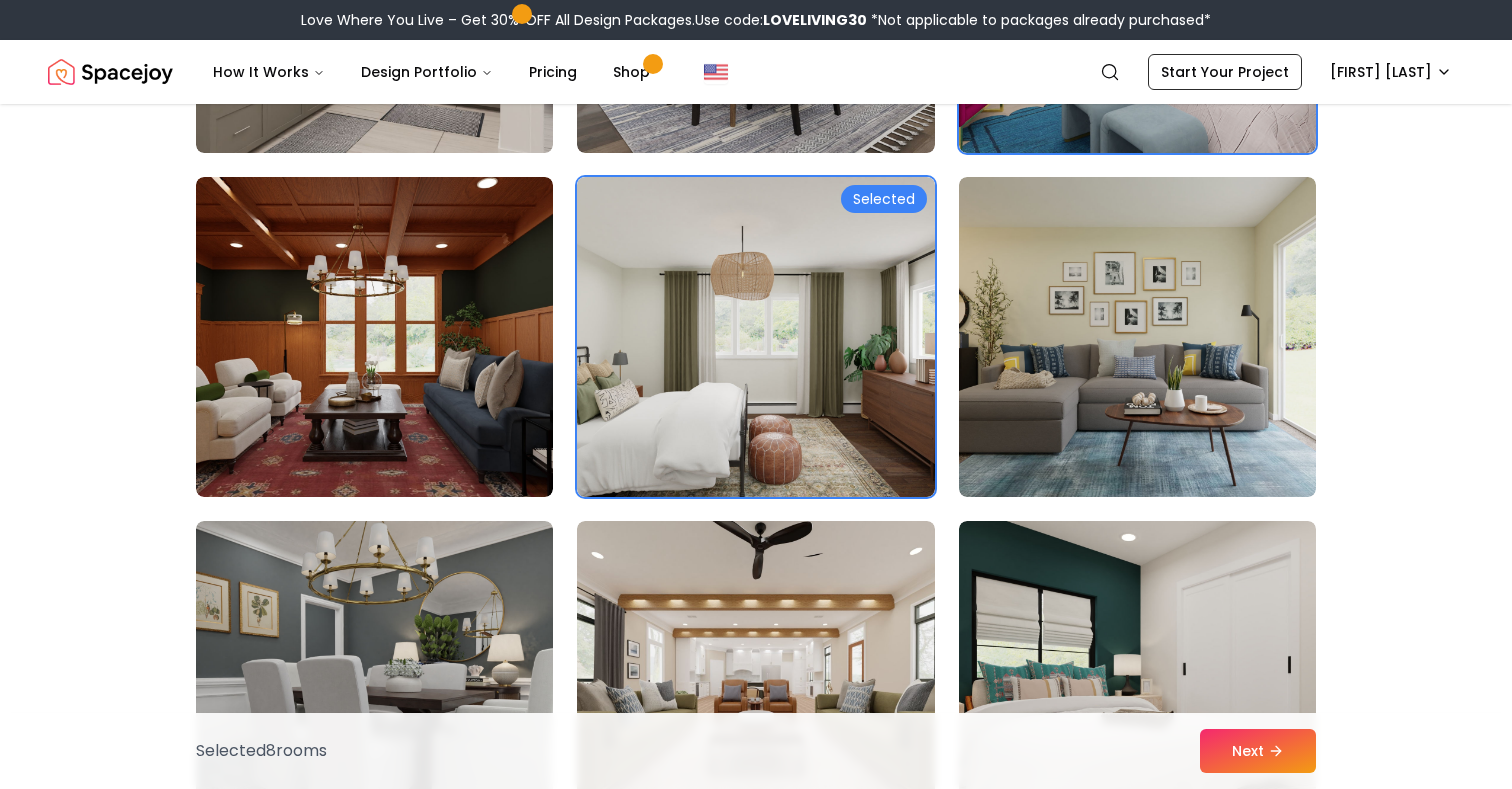 click at bounding box center [755, 337] 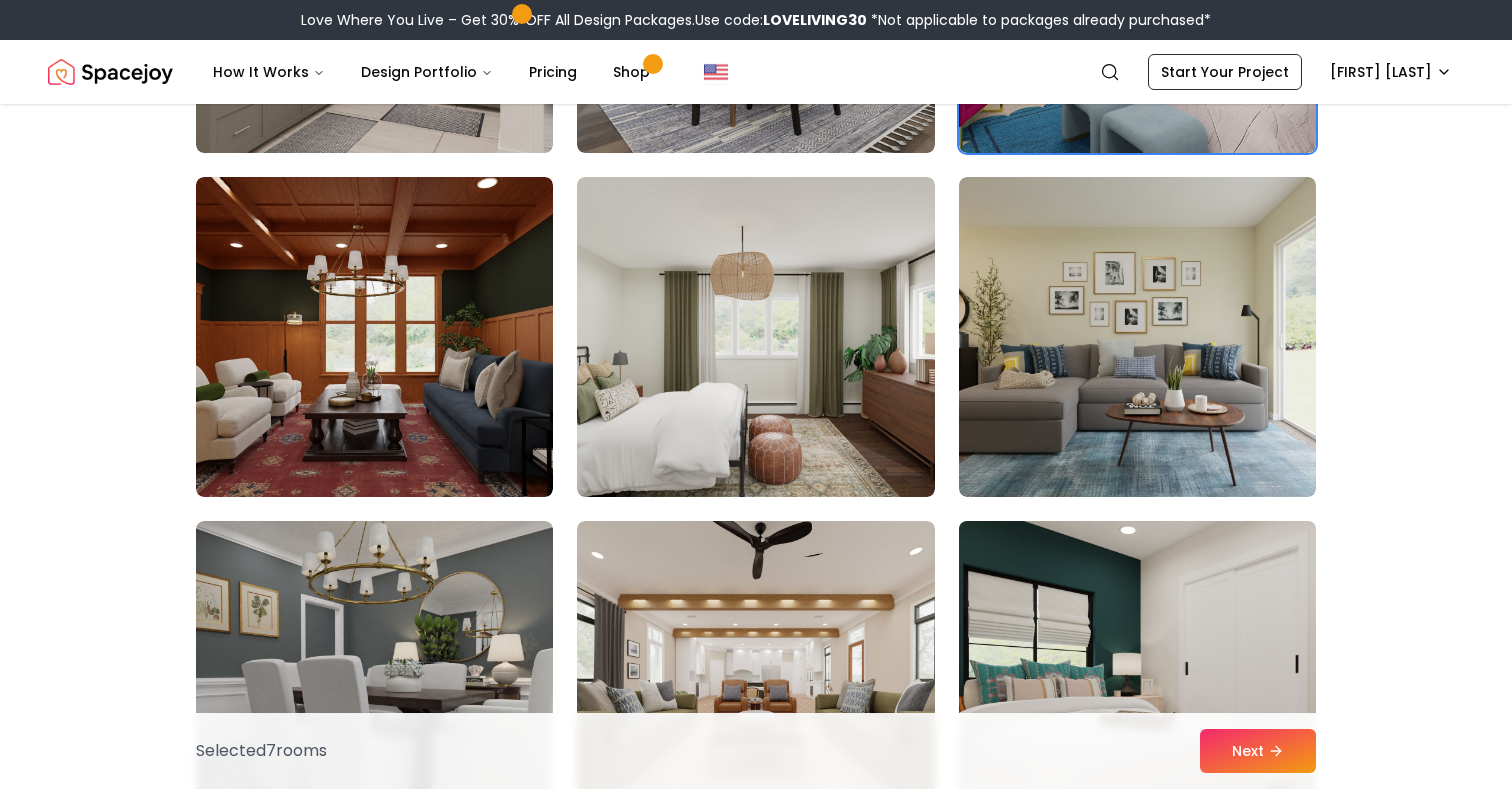 drag, startPoint x: 863, startPoint y: 401, endPoint x: 969, endPoint y: 572, distance: 201.18896 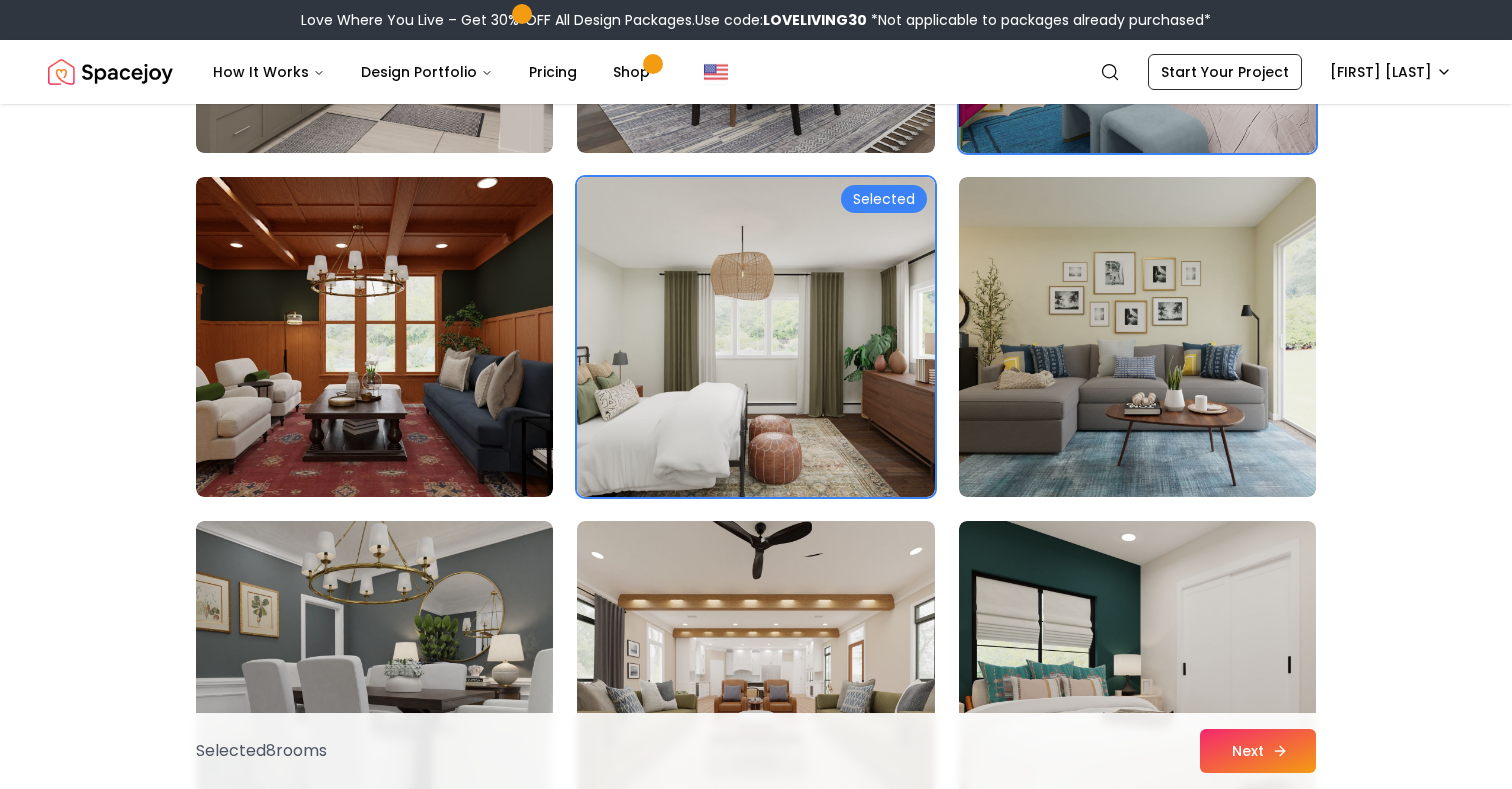 click on "Next" at bounding box center (1258, 751) 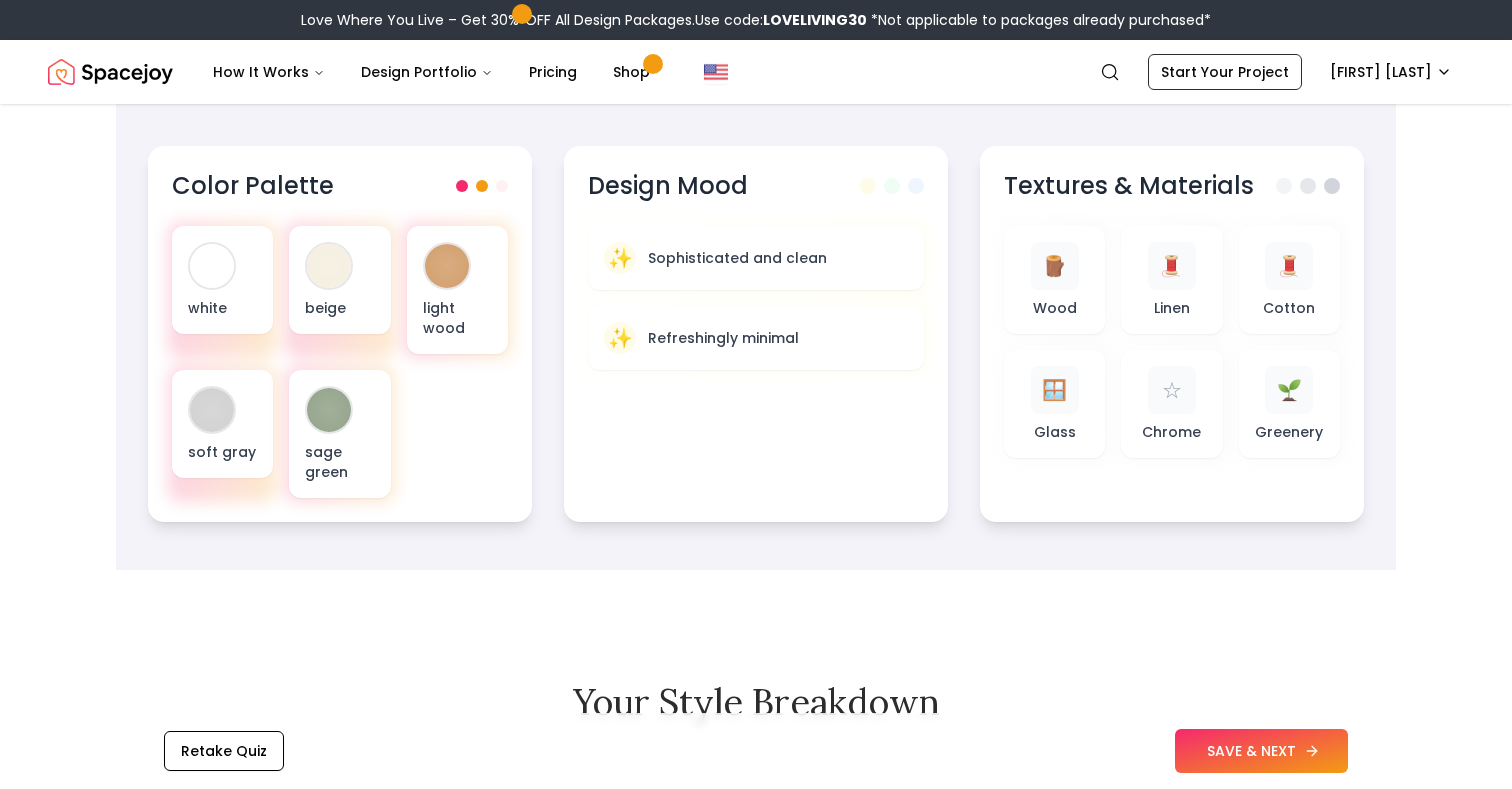 scroll, scrollTop: 823, scrollLeft: 0, axis: vertical 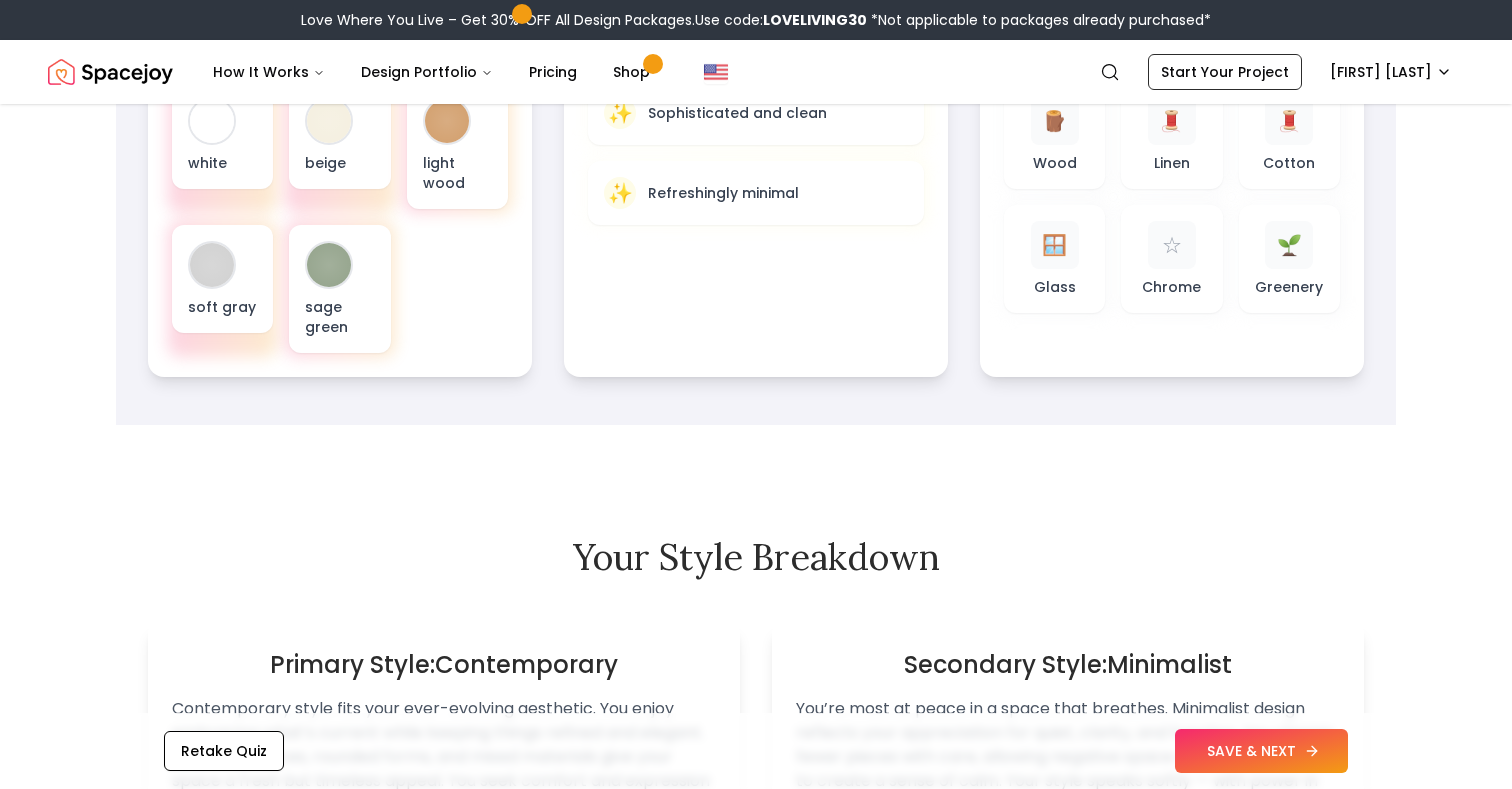 click on "SAVE & NEXT" at bounding box center [1261, 751] 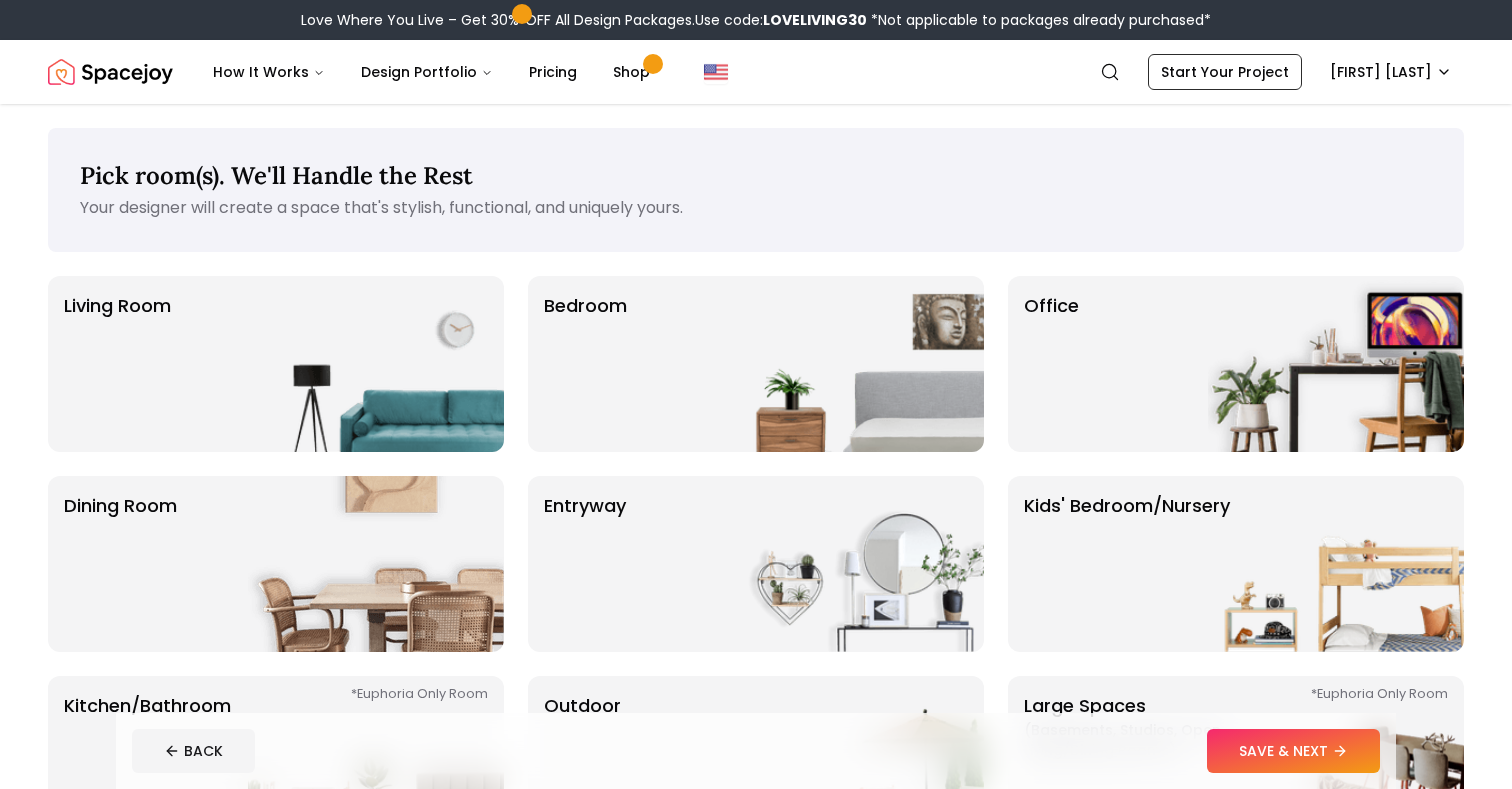 scroll, scrollTop: 41, scrollLeft: 0, axis: vertical 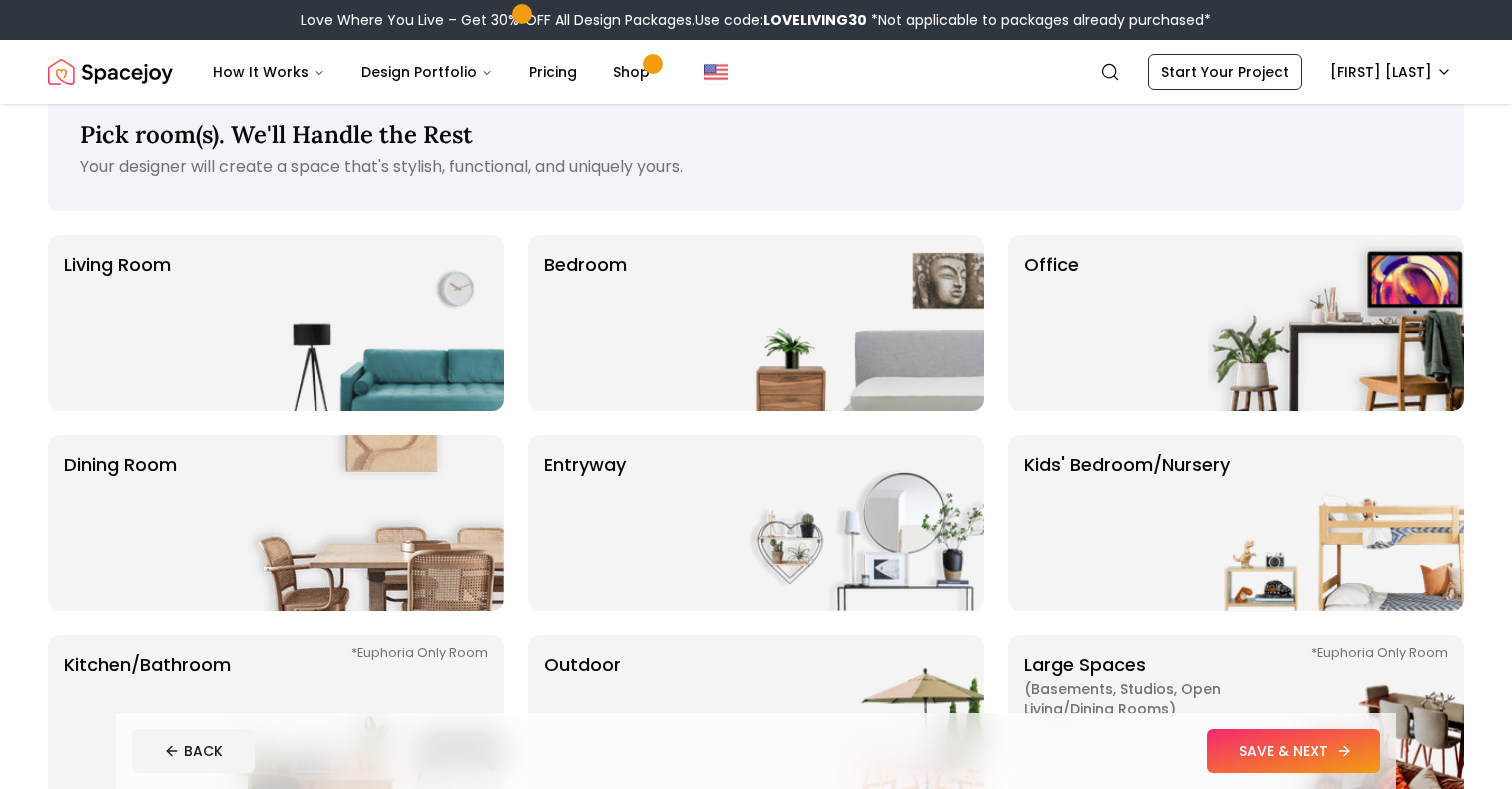 click on "SAVE & NEXT" at bounding box center [1293, 751] 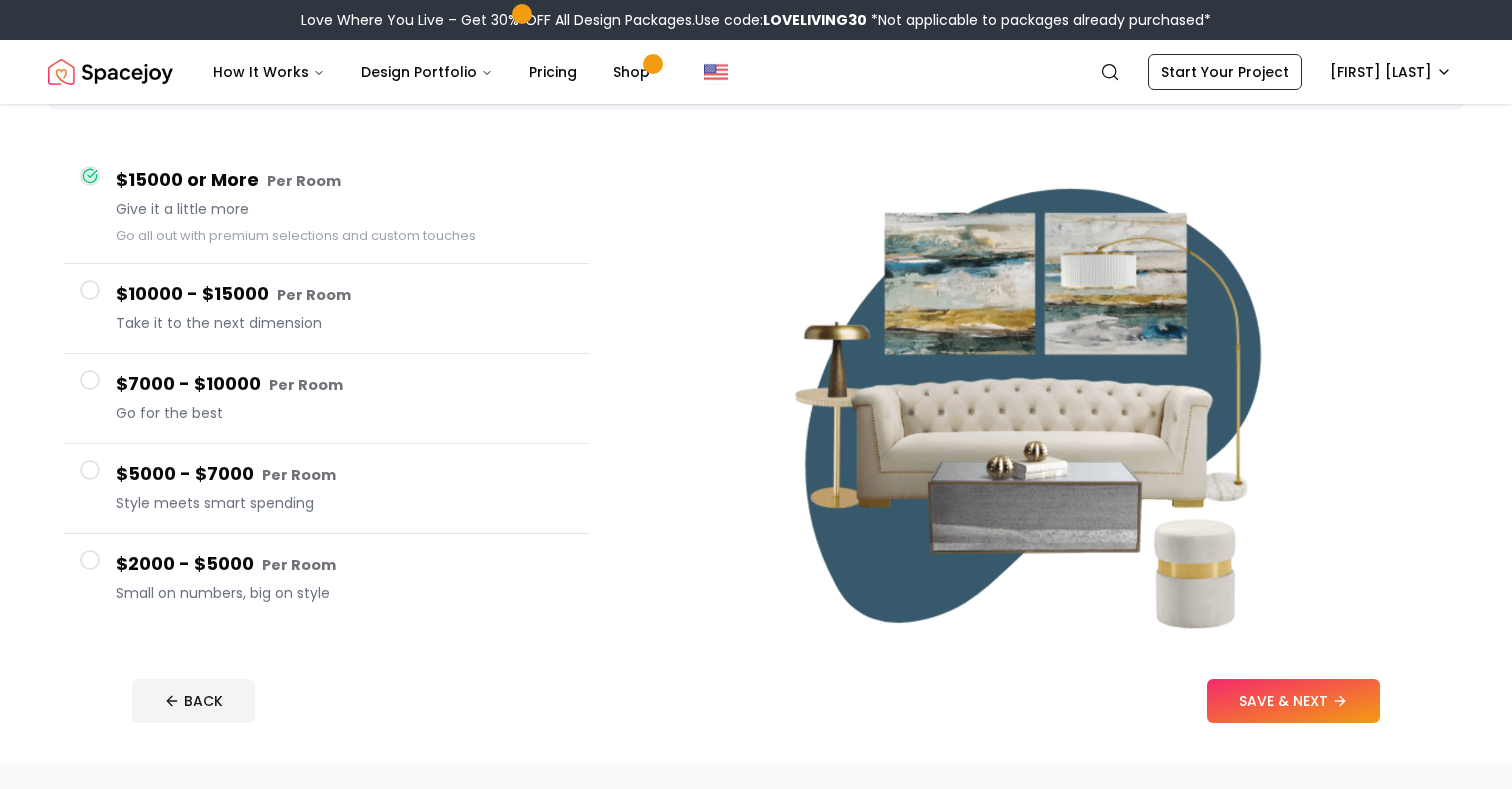 scroll, scrollTop: 247, scrollLeft: 0, axis: vertical 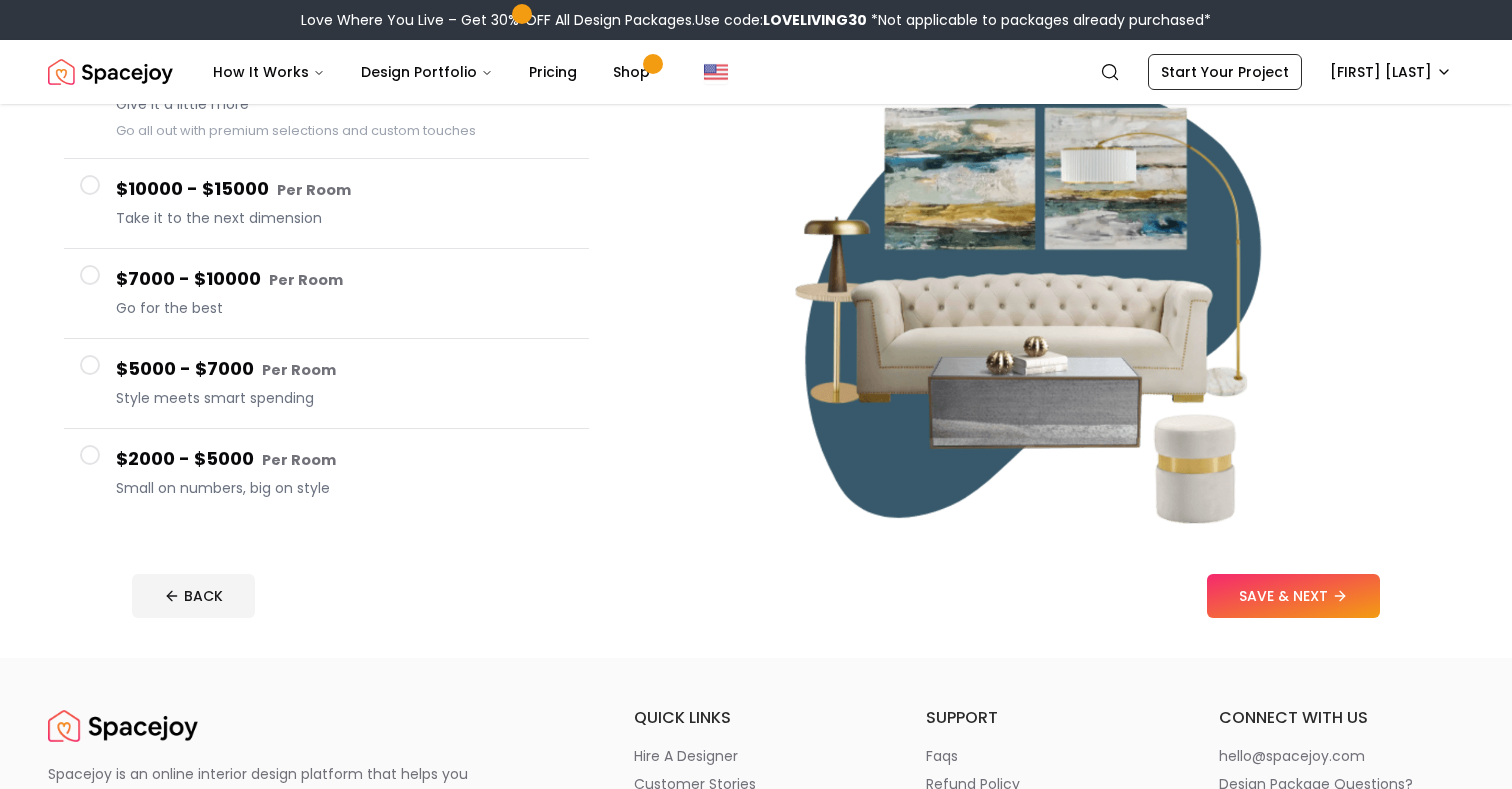 click on "$2000 - $5000    Per Room Small on numbers, big on style" at bounding box center [326, 473] 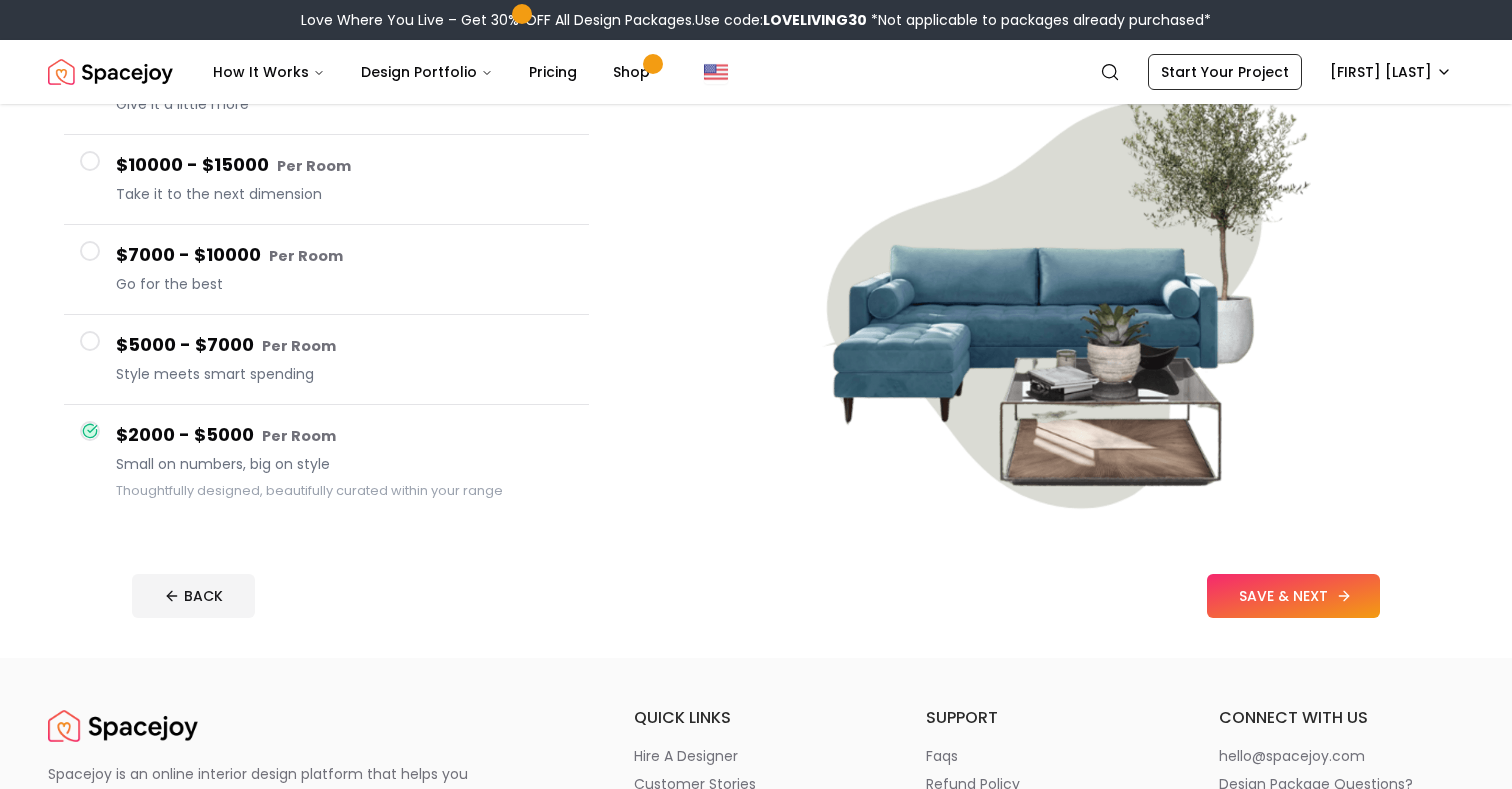click on "SAVE & NEXT" at bounding box center [1293, 596] 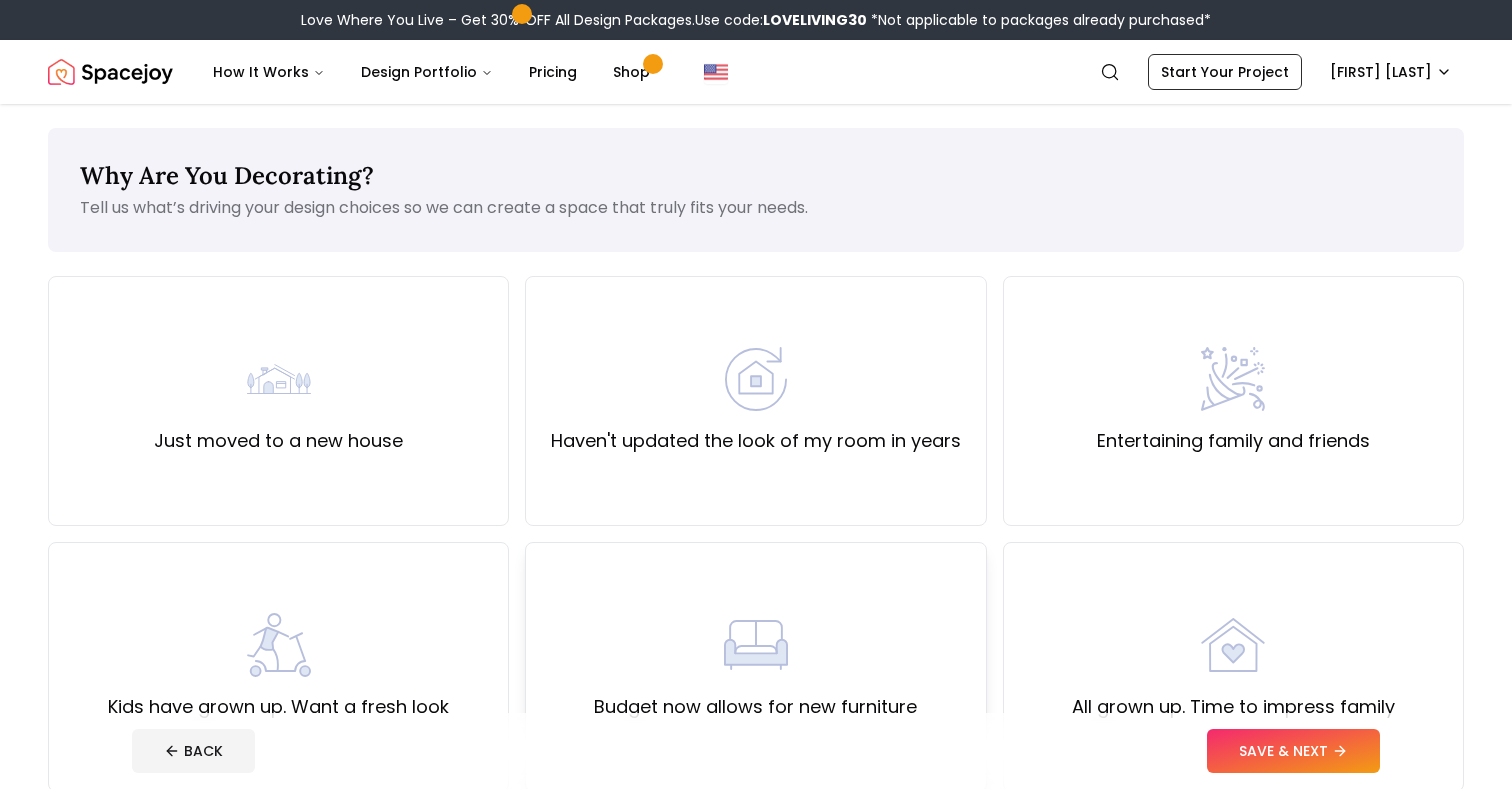 scroll, scrollTop: 0, scrollLeft: 0, axis: both 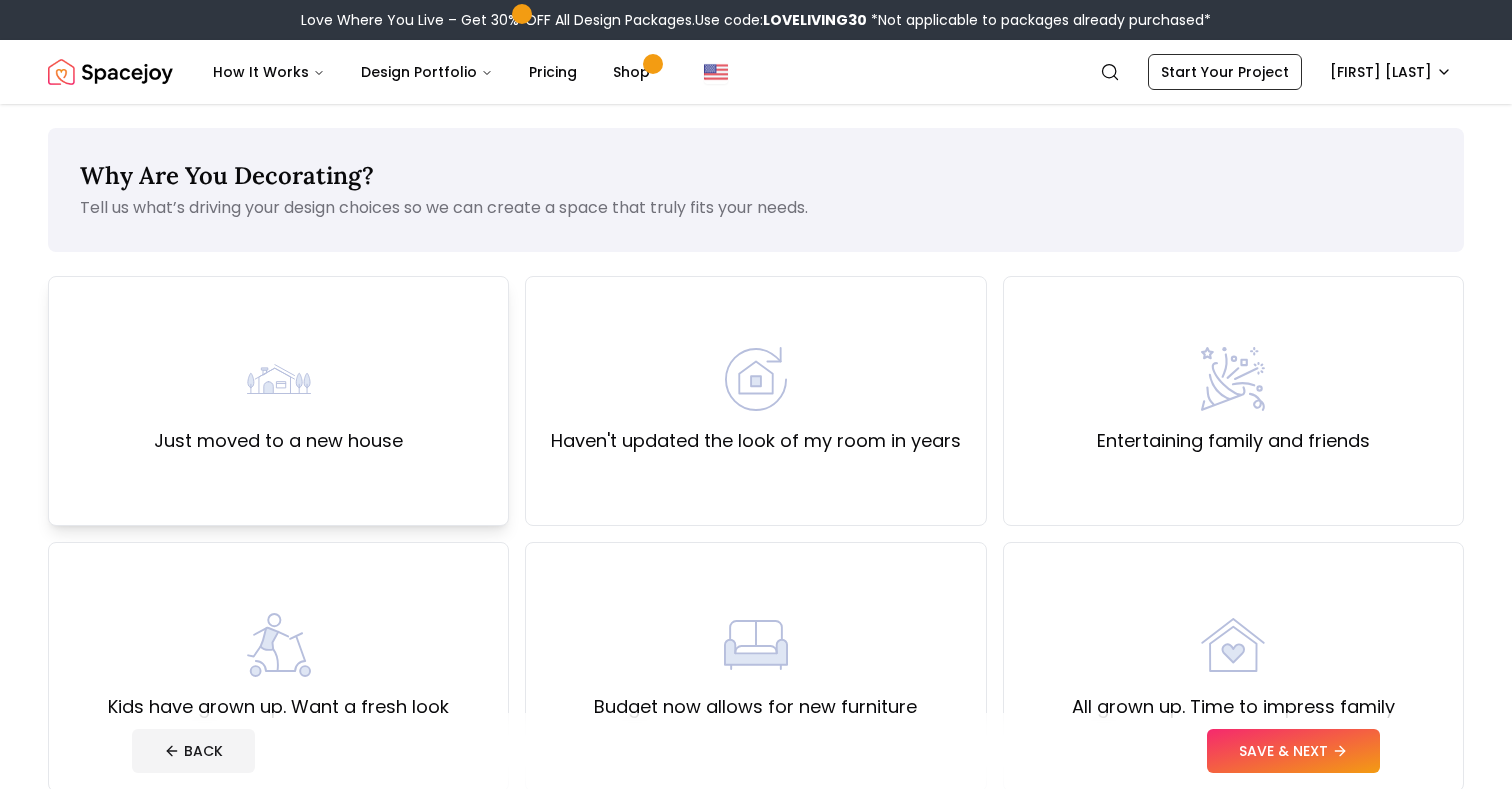 click on "Just moved to a new house" at bounding box center [278, 401] 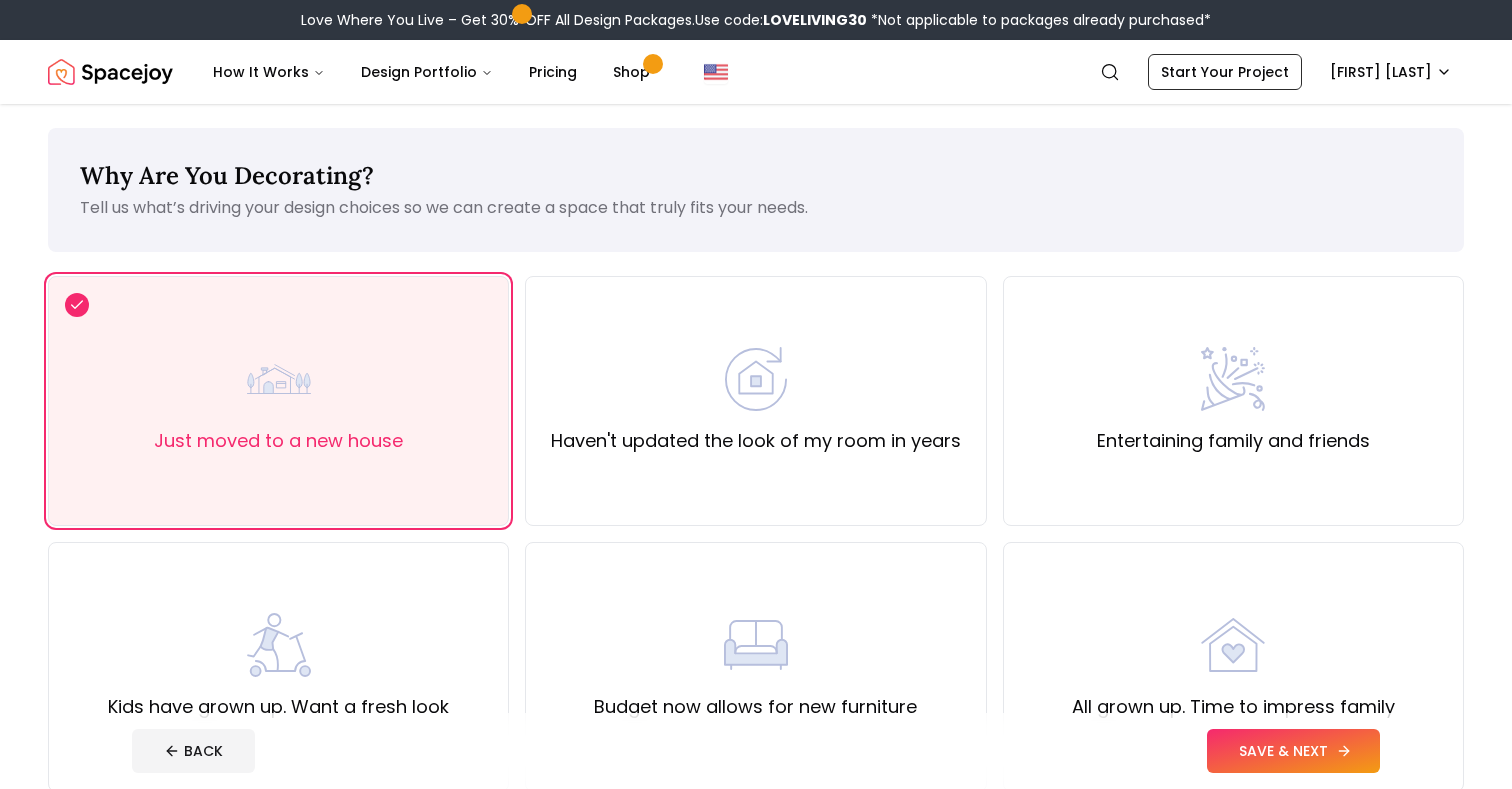 click on "SAVE & NEXT" at bounding box center [1293, 751] 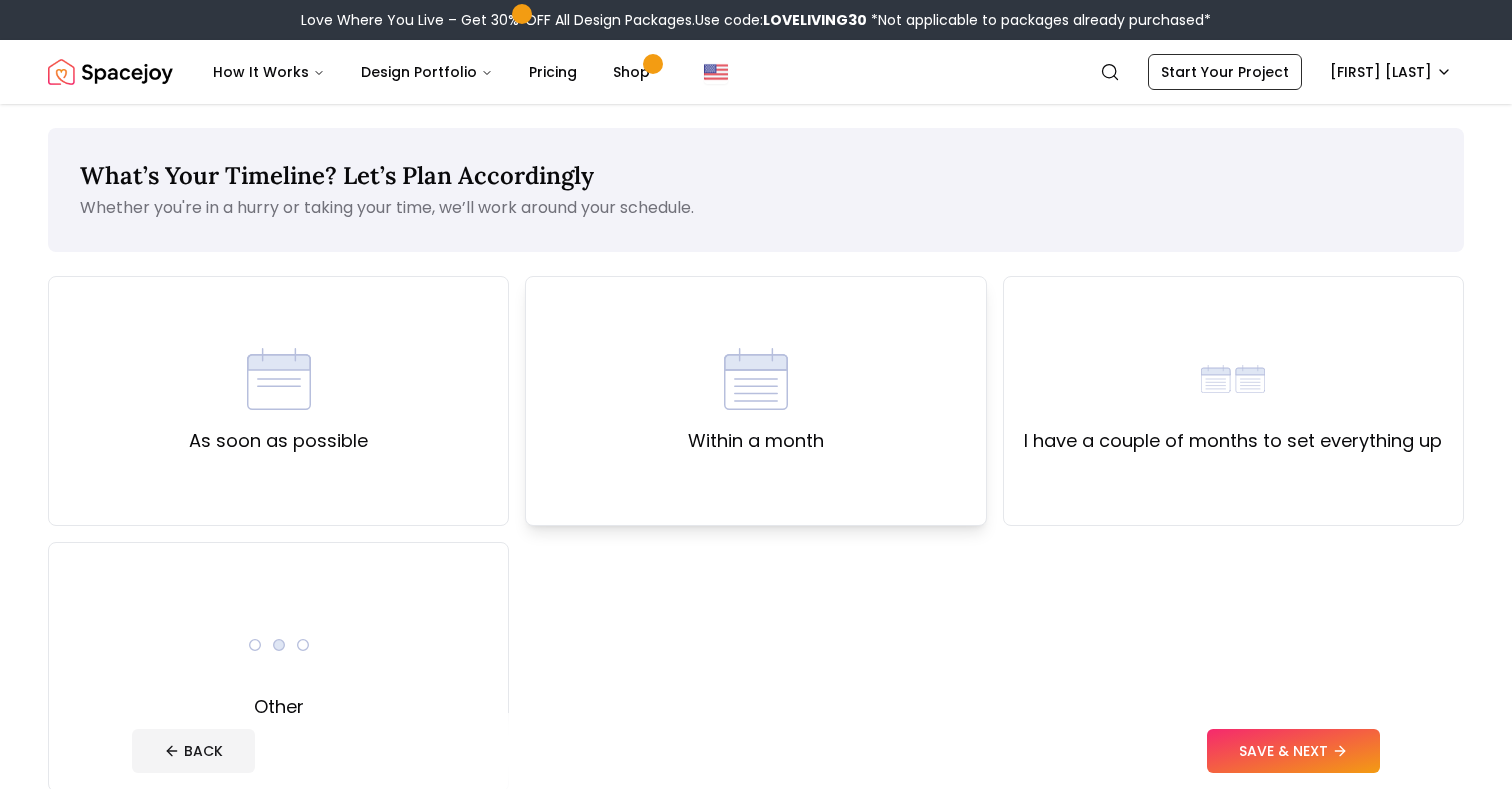 click on "Within a month" at bounding box center (755, 401) 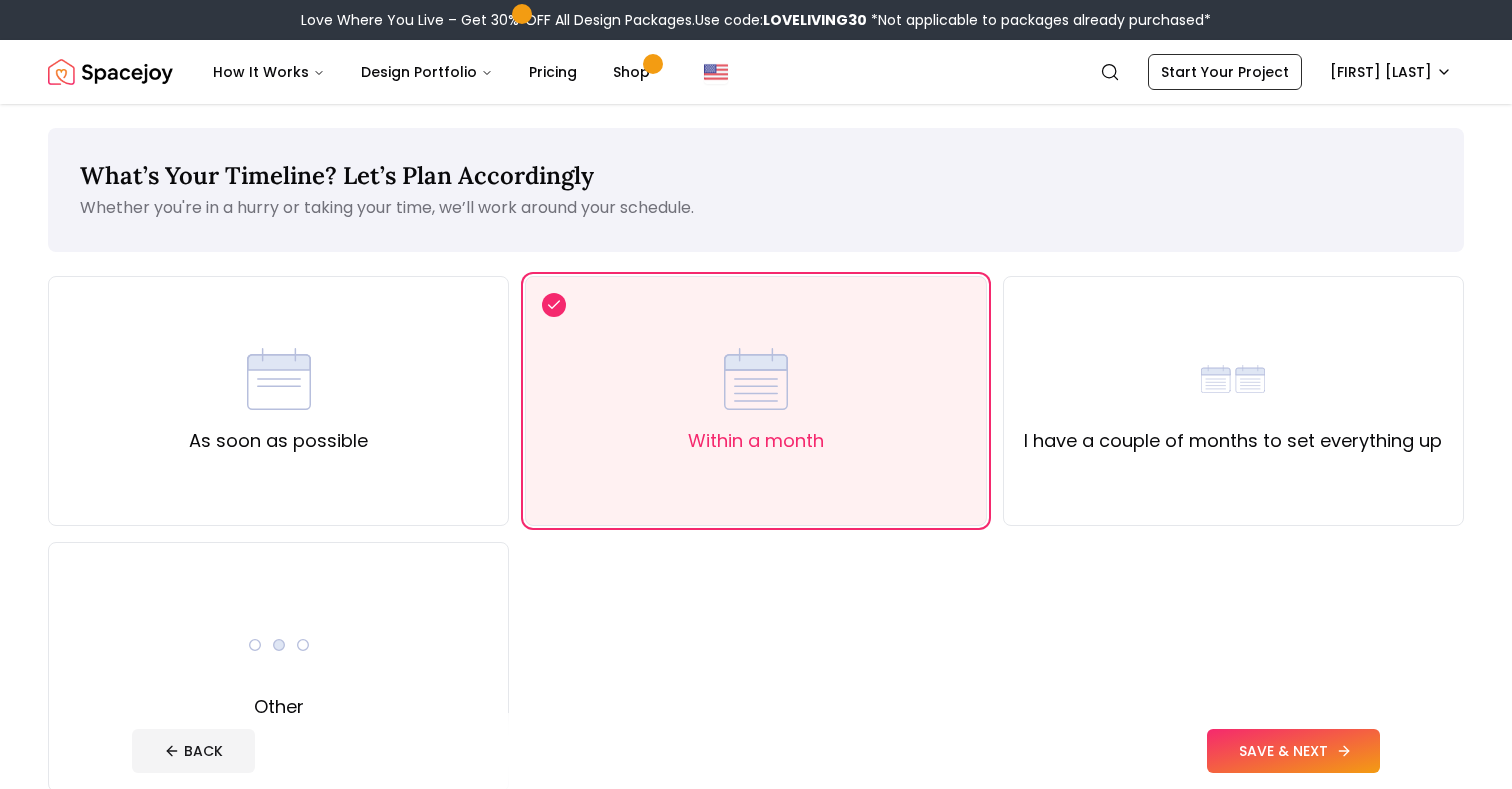 click on "SAVE & NEXT" at bounding box center [1293, 751] 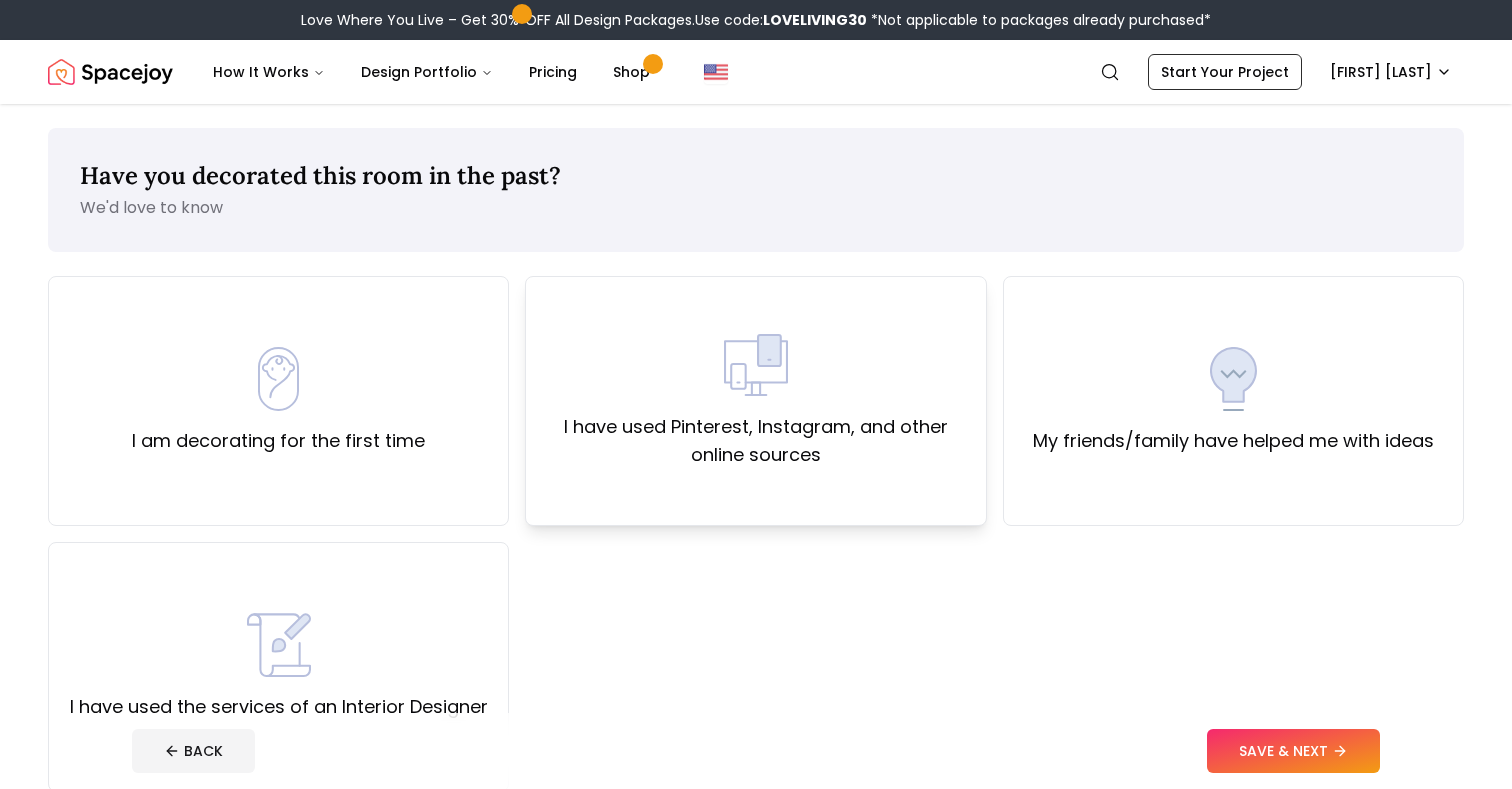 click on "I have used Pinterest, Instagram, and other online sources" at bounding box center [755, 401] 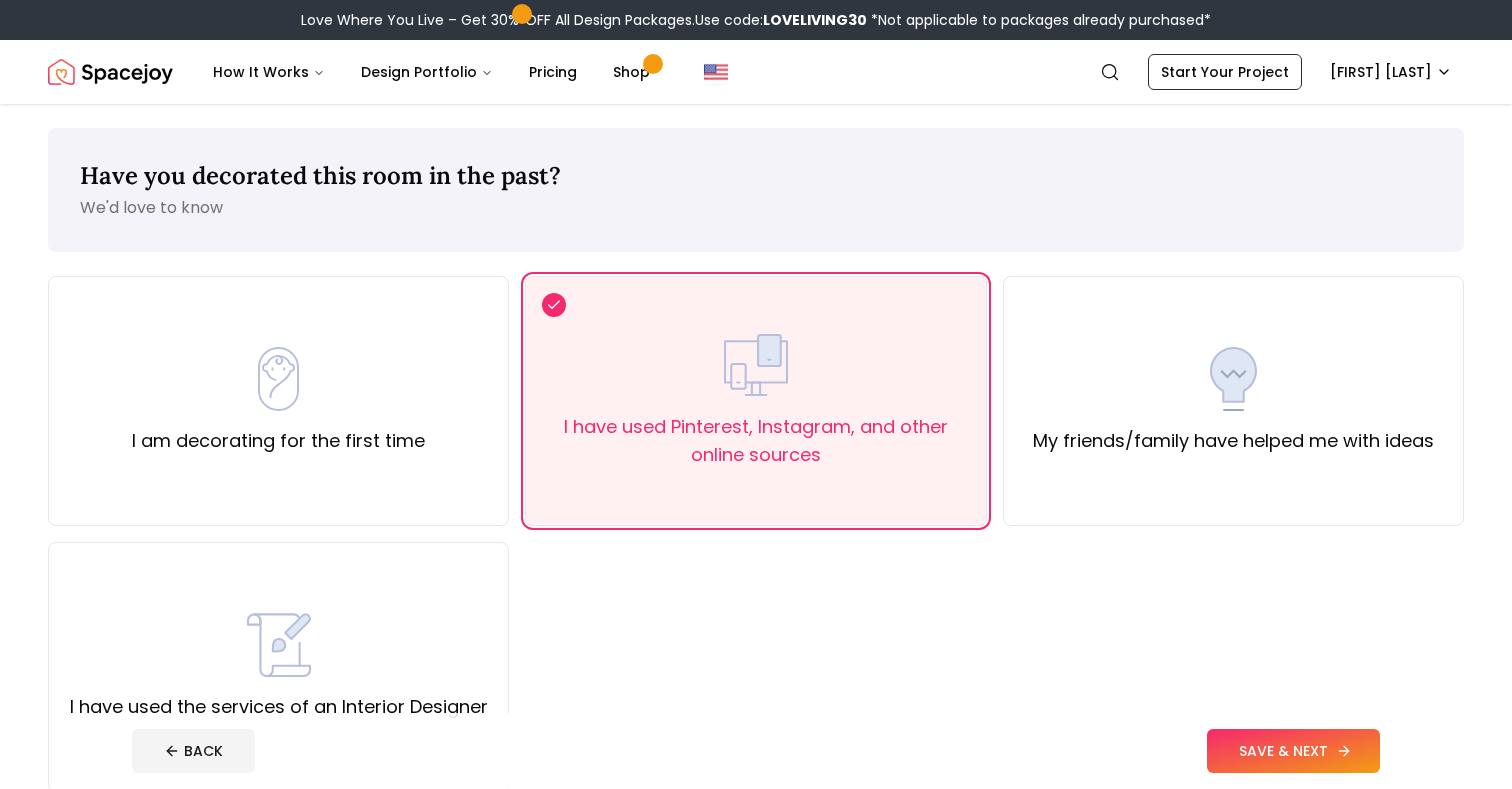 click on "SAVE & NEXT" at bounding box center [1293, 751] 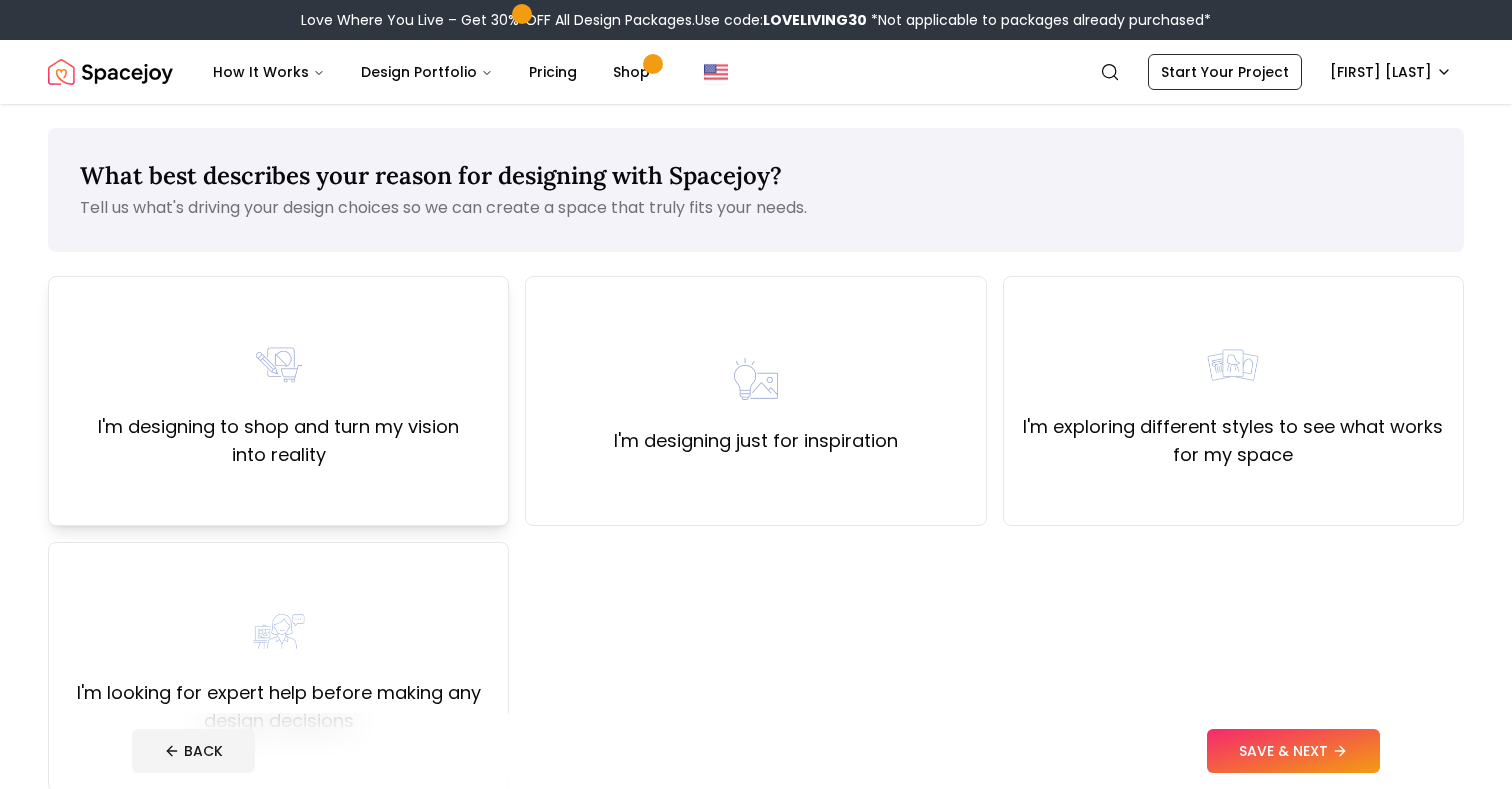click on "I'm designing to shop and turn my vision into reality" at bounding box center [278, 441] 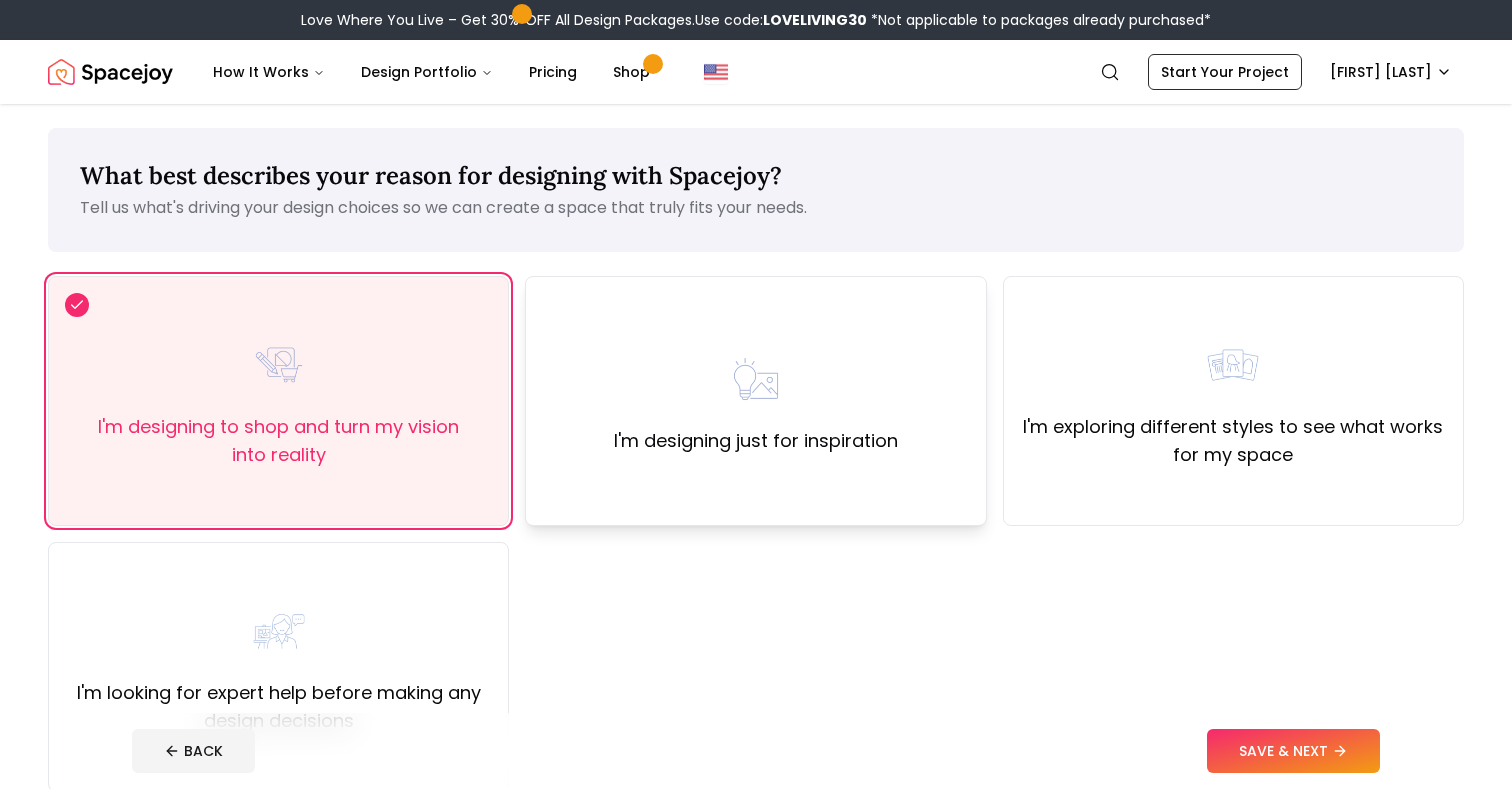 click on "I'm designing just for inspiration" at bounding box center [756, 441] 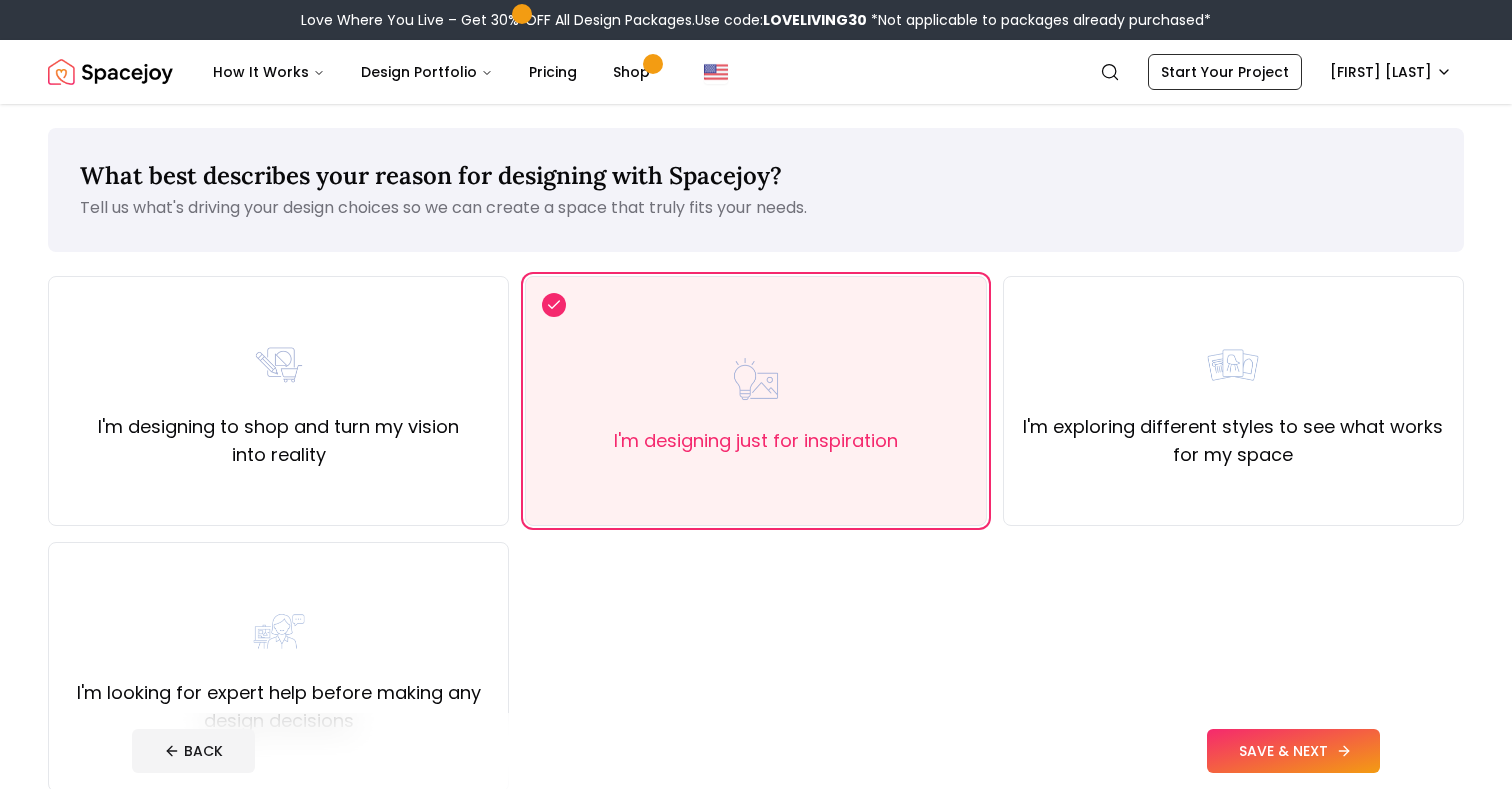 click on "SAVE & NEXT" at bounding box center [1293, 751] 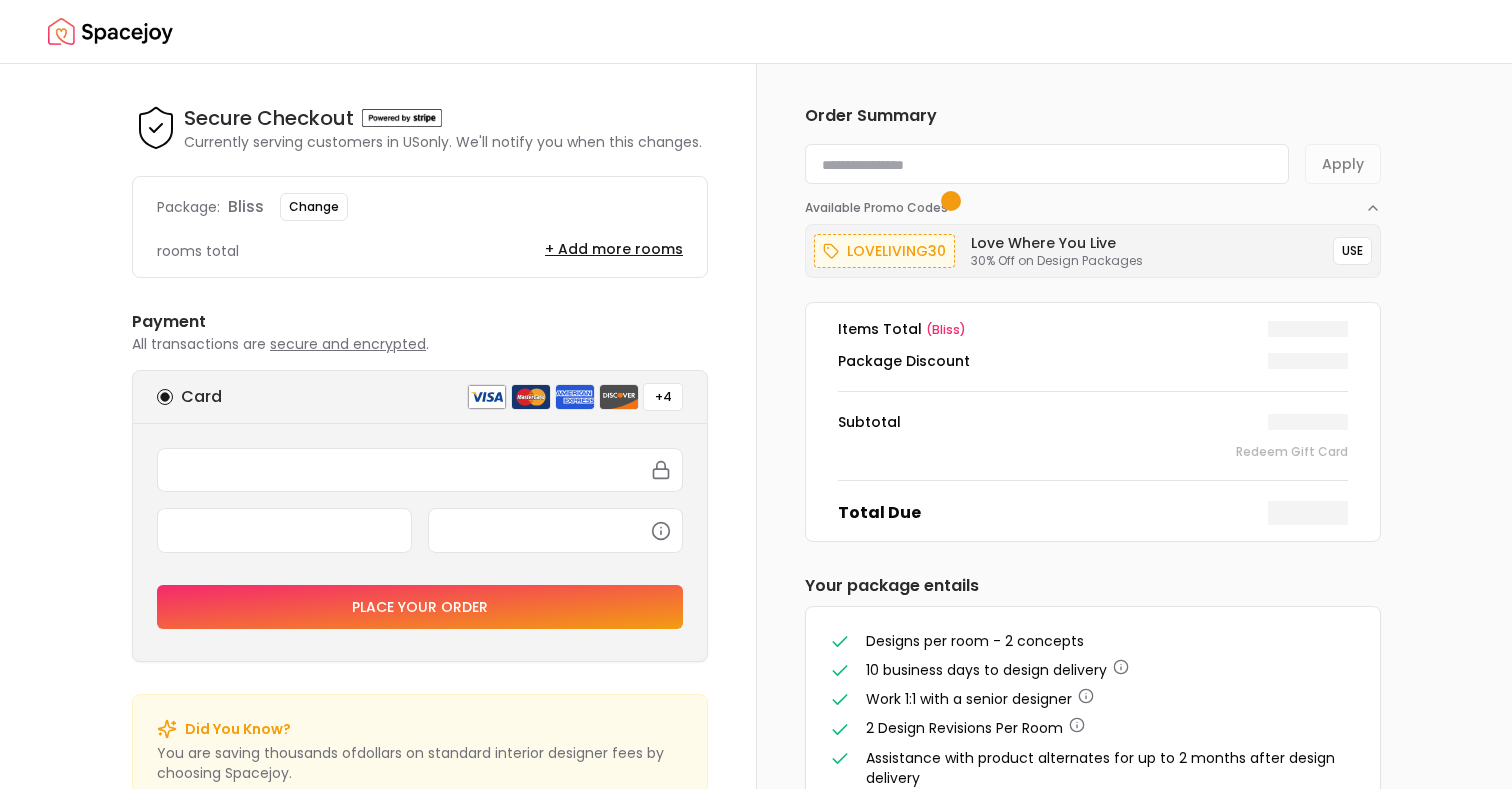 scroll, scrollTop: 0, scrollLeft: 0, axis: both 